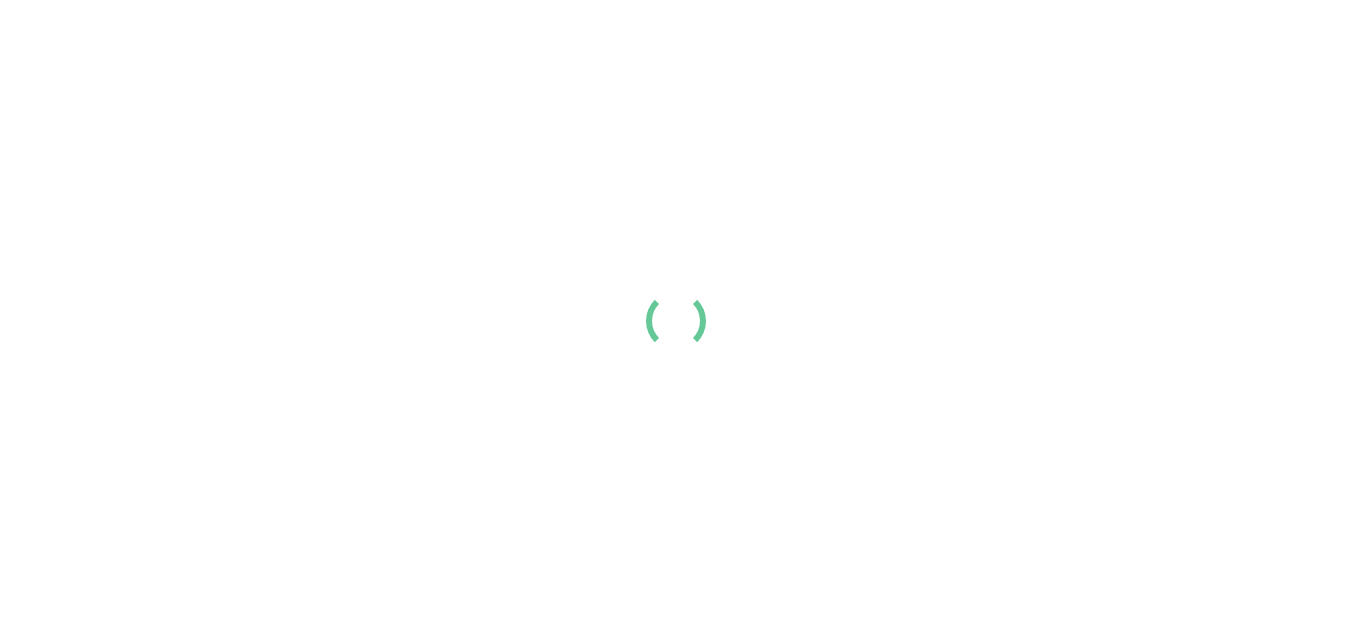 scroll, scrollTop: 0, scrollLeft: 0, axis: both 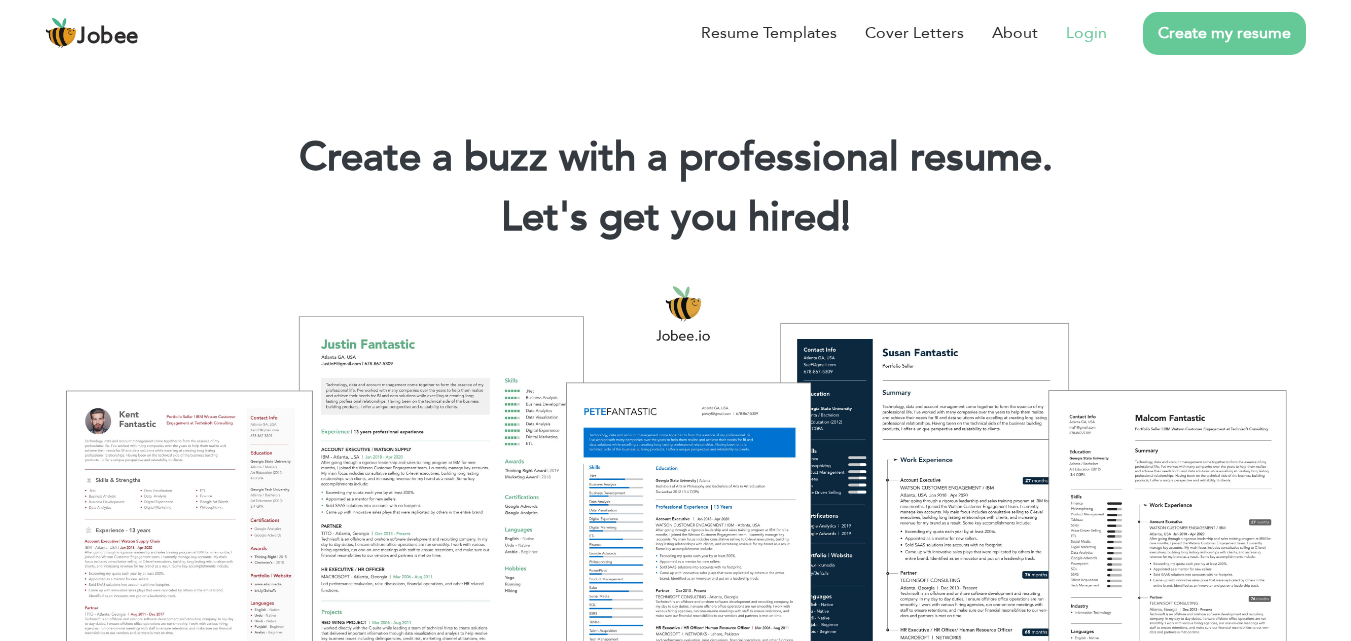 click on "Login" at bounding box center [1086, 33] 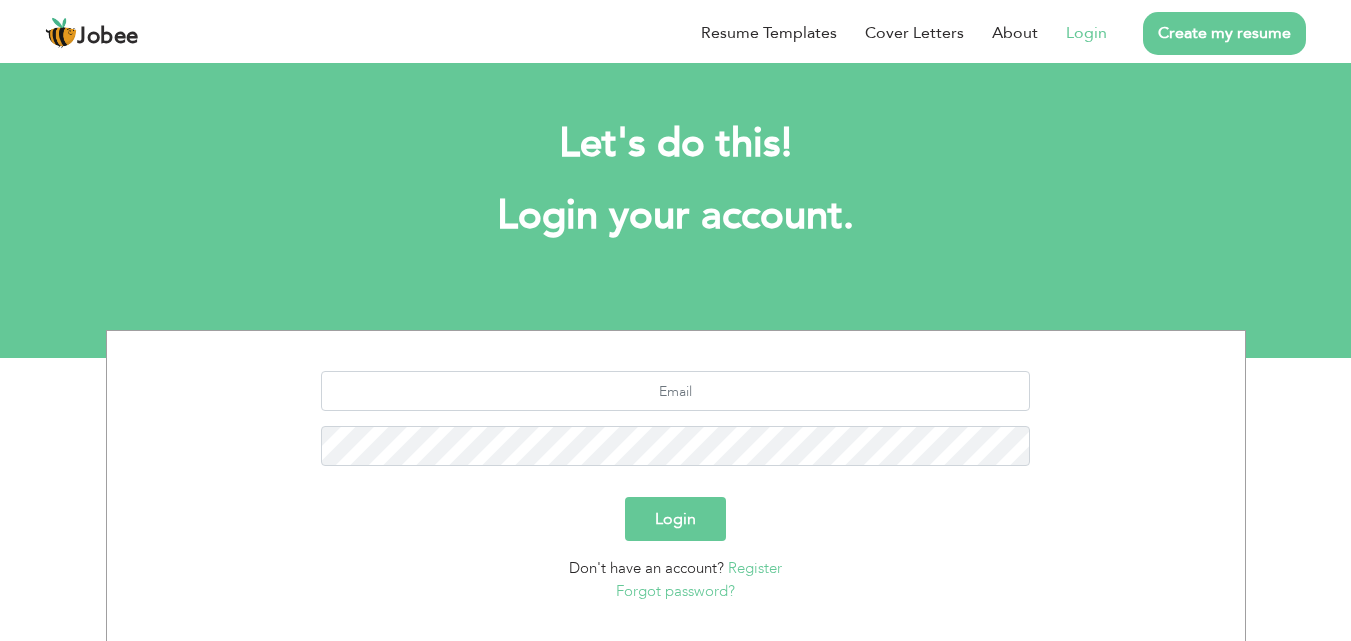 scroll, scrollTop: 0, scrollLeft: 0, axis: both 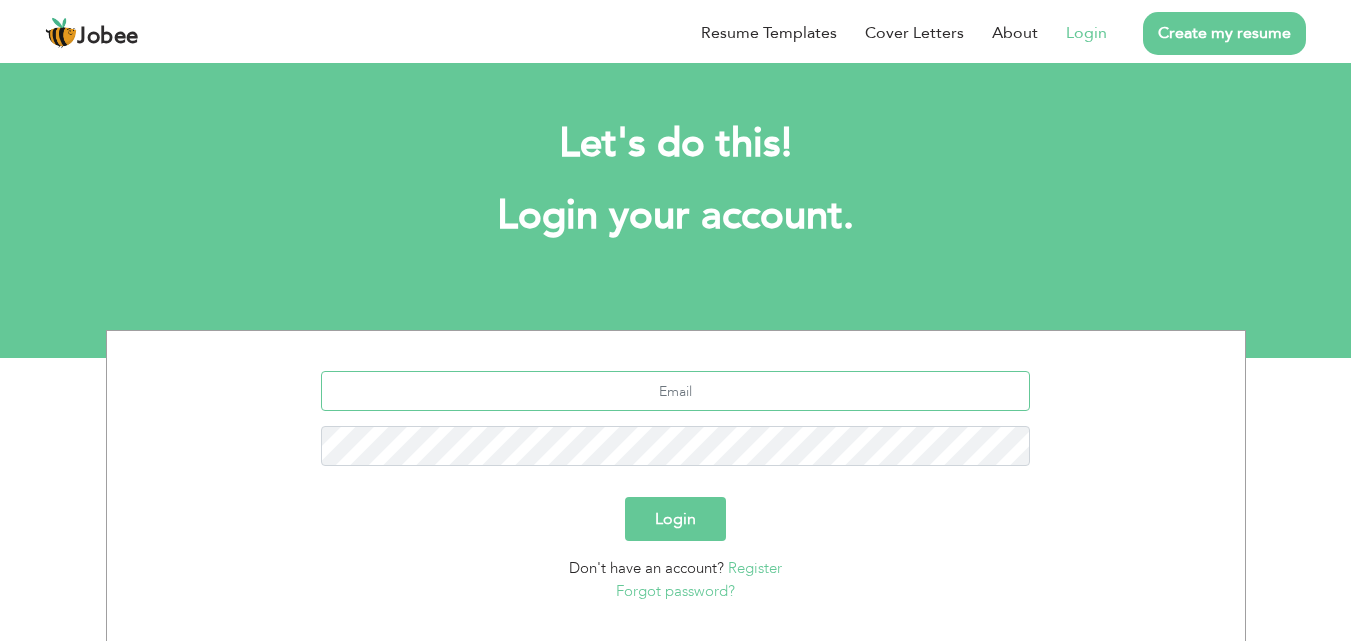 click at bounding box center [675, 391] 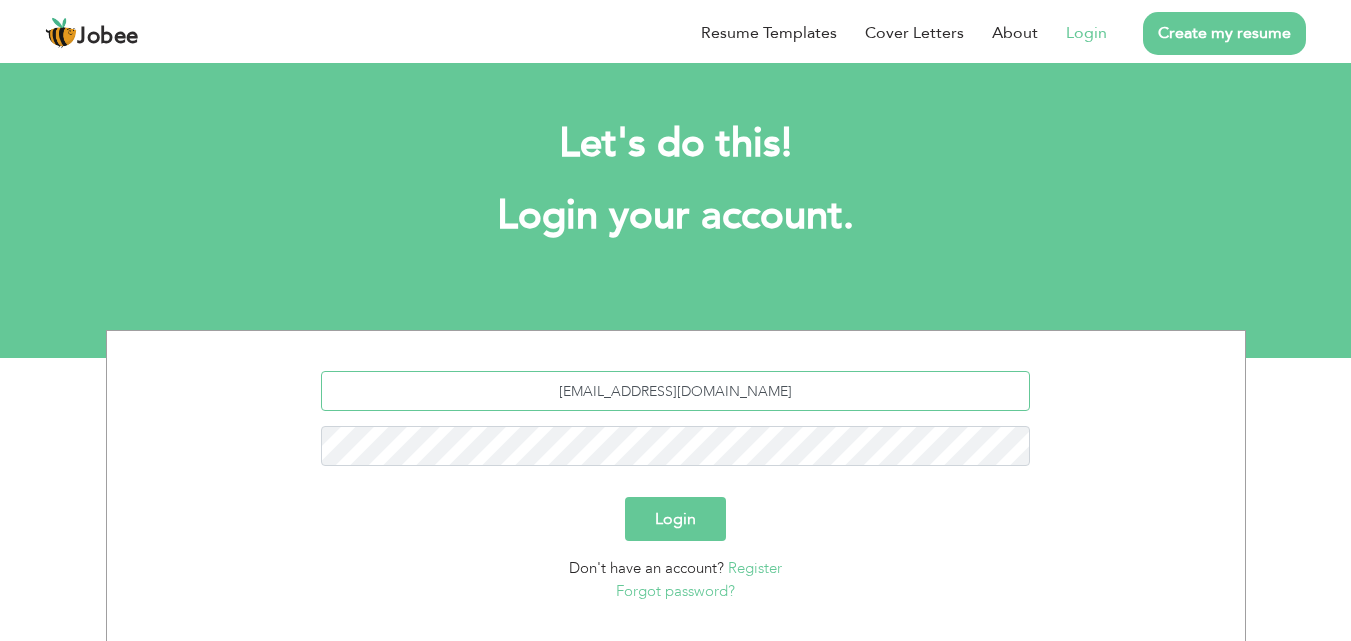type on "[EMAIL_ADDRESS][DOMAIN_NAME]" 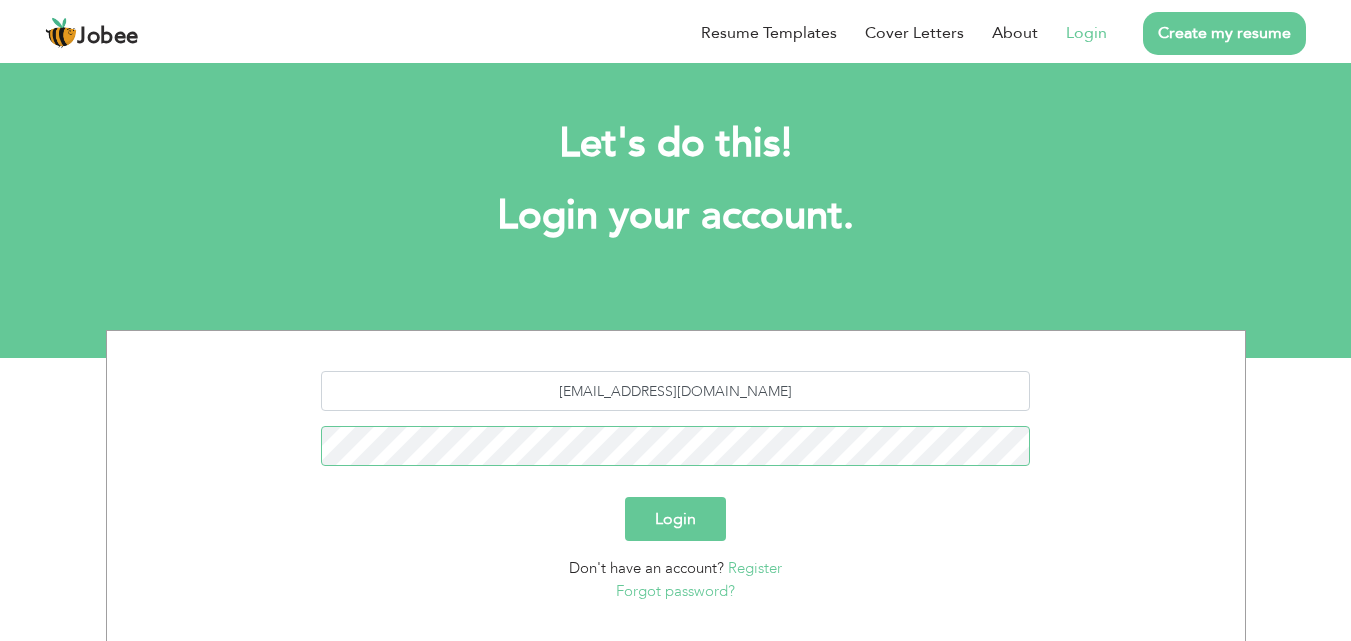 click on "Login" at bounding box center (675, 519) 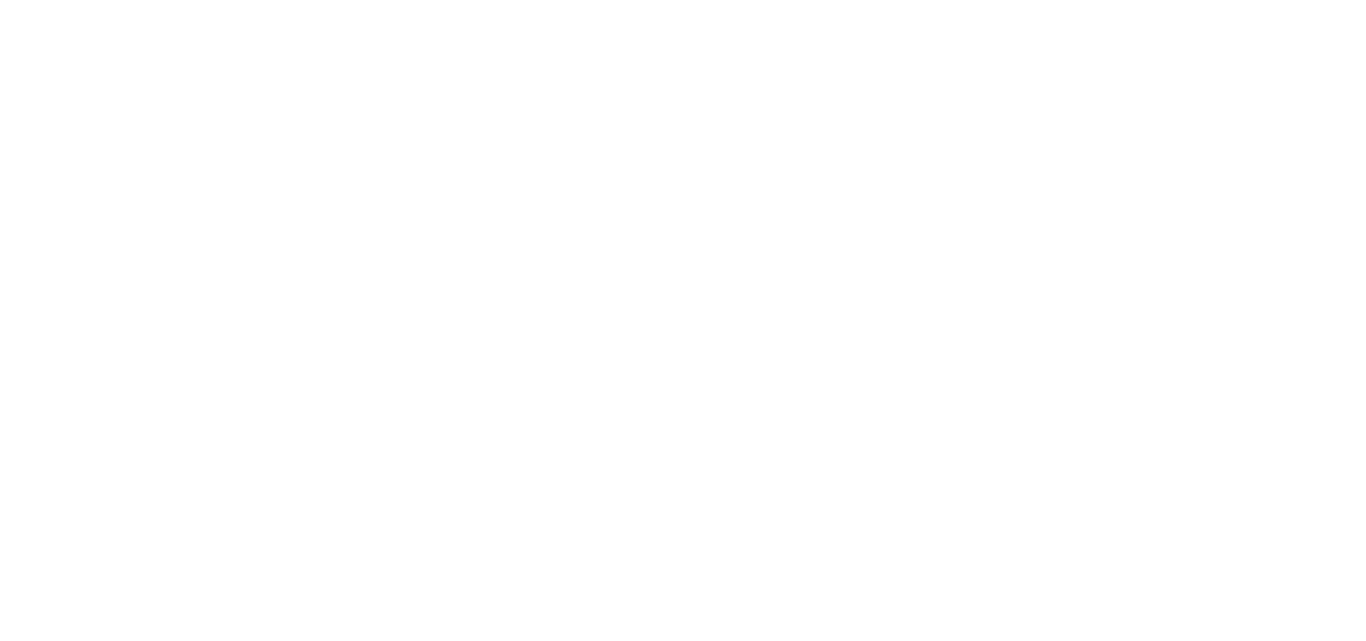 scroll, scrollTop: 0, scrollLeft: 0, axis: both 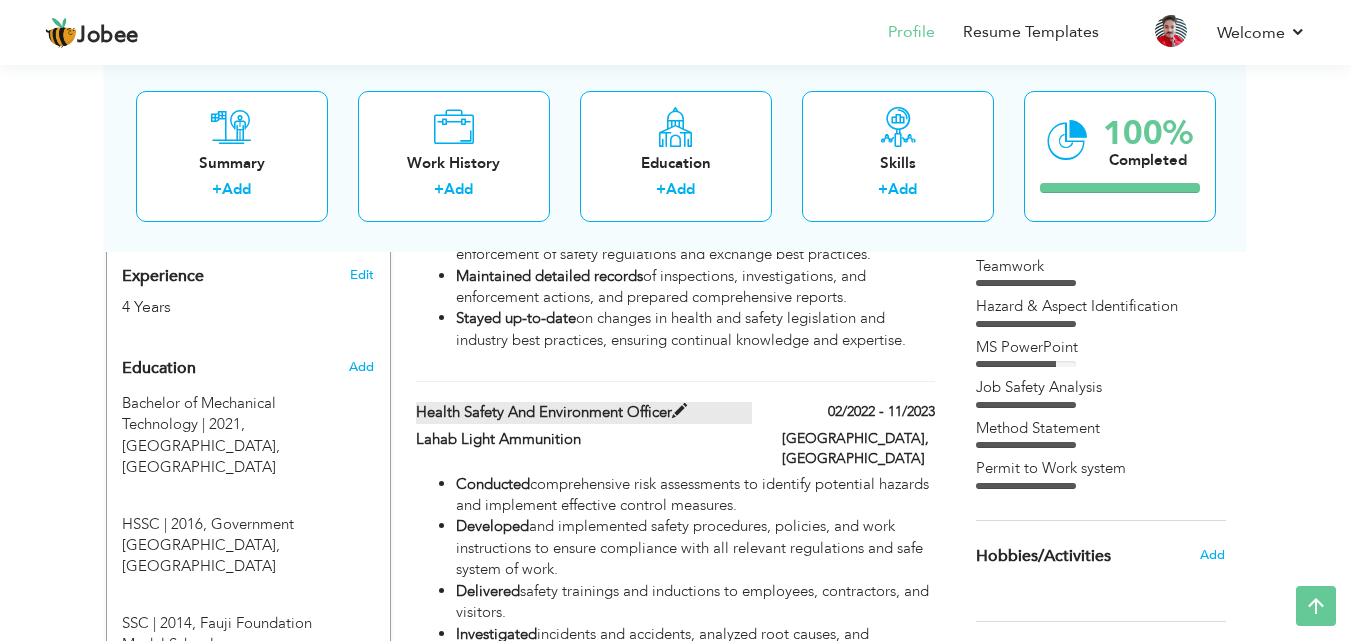 click at bounding box center (679, 411) 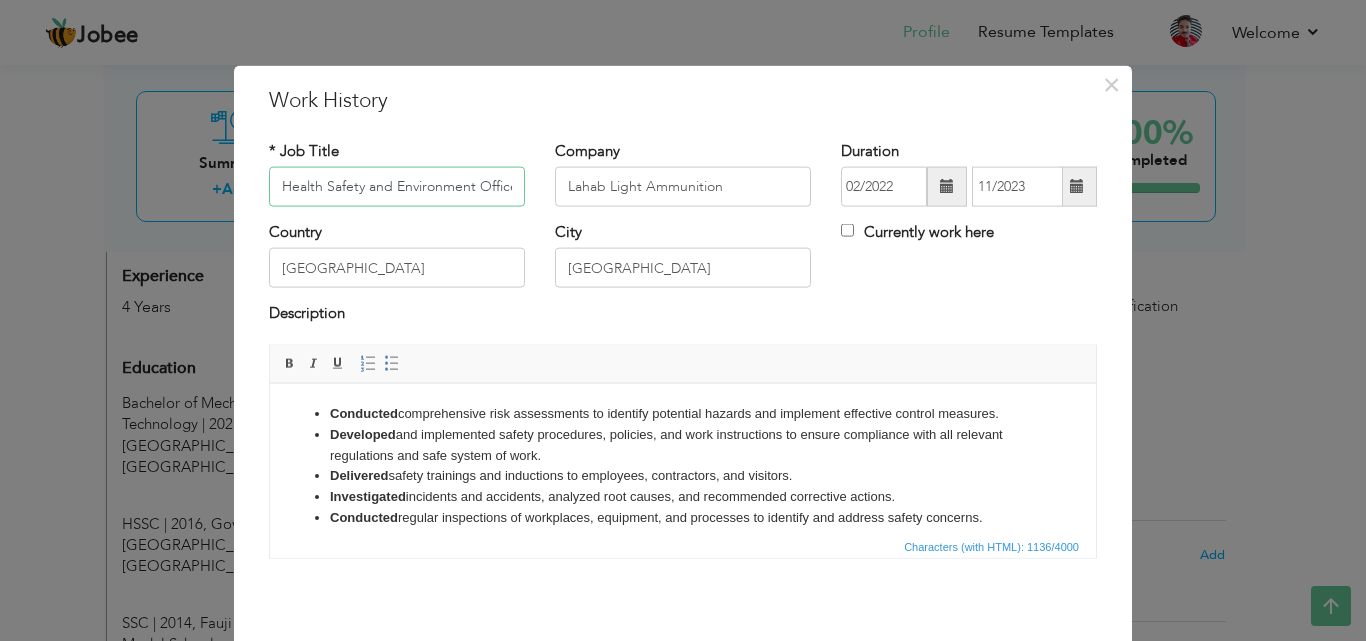 scroll, scrollTop: 0, scrollLeft: 8, axis: horizontal 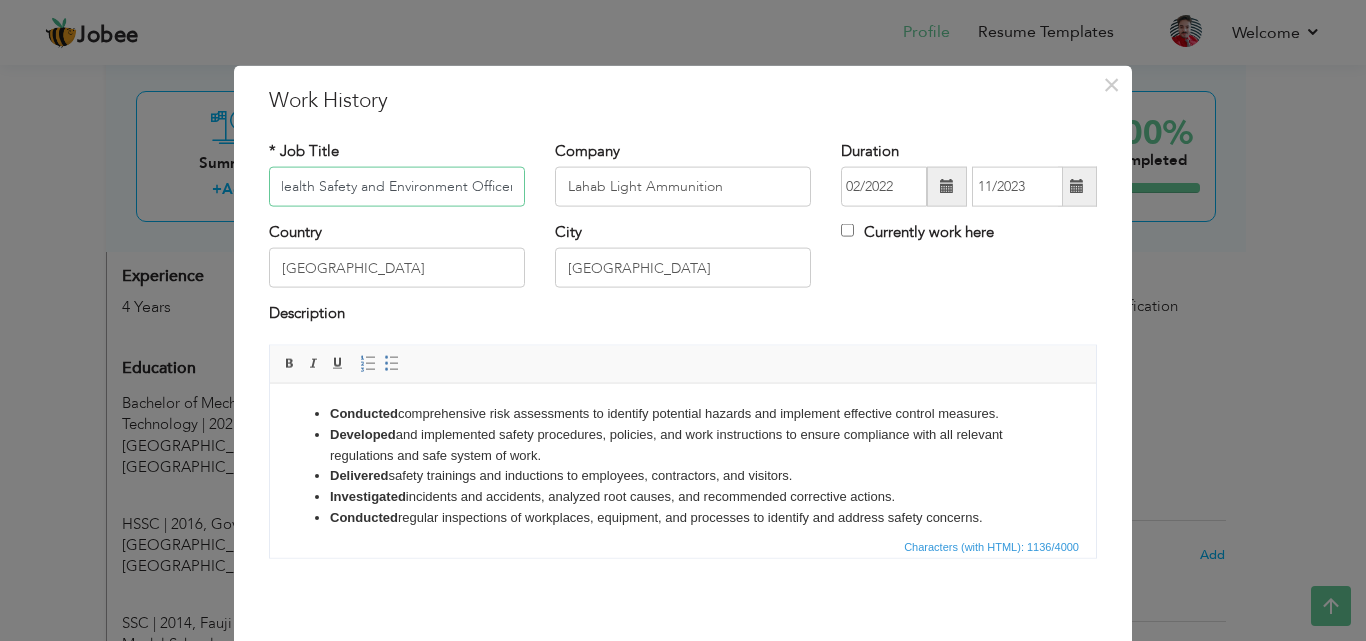 click on "Health Safety and Environment Officer" at bounding box center (397, 187) 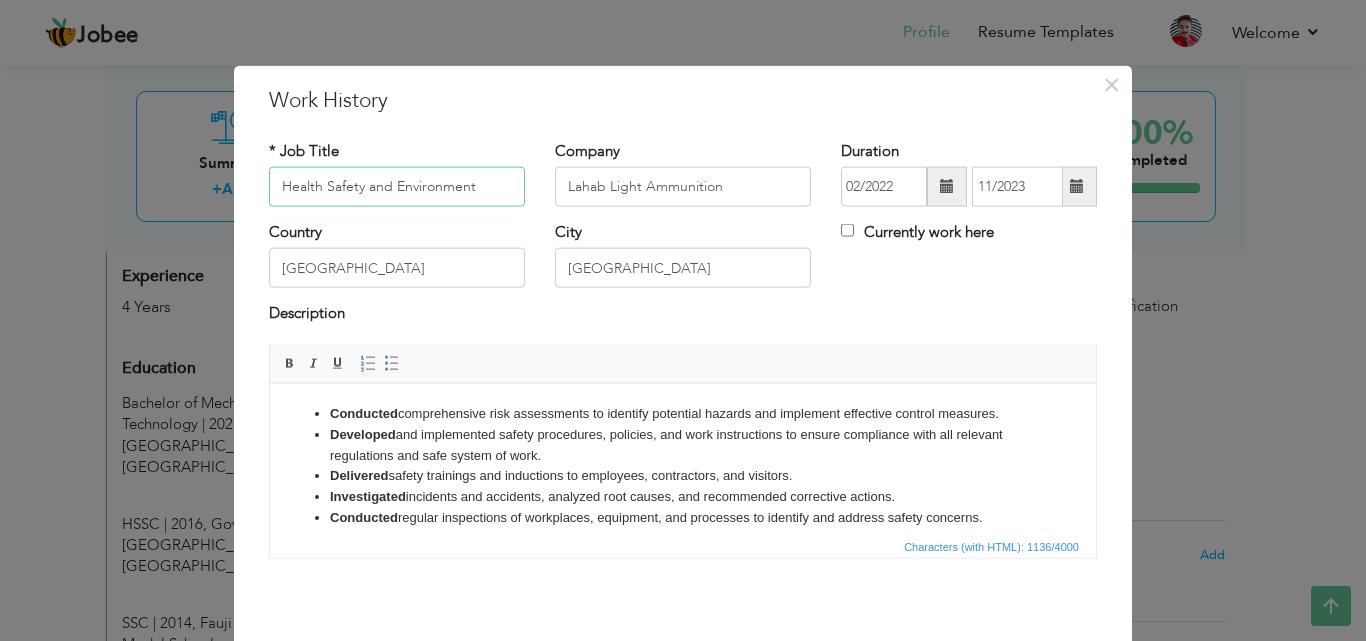 scroll, scrollTop: 0, scrollLeft: 0, axis: both 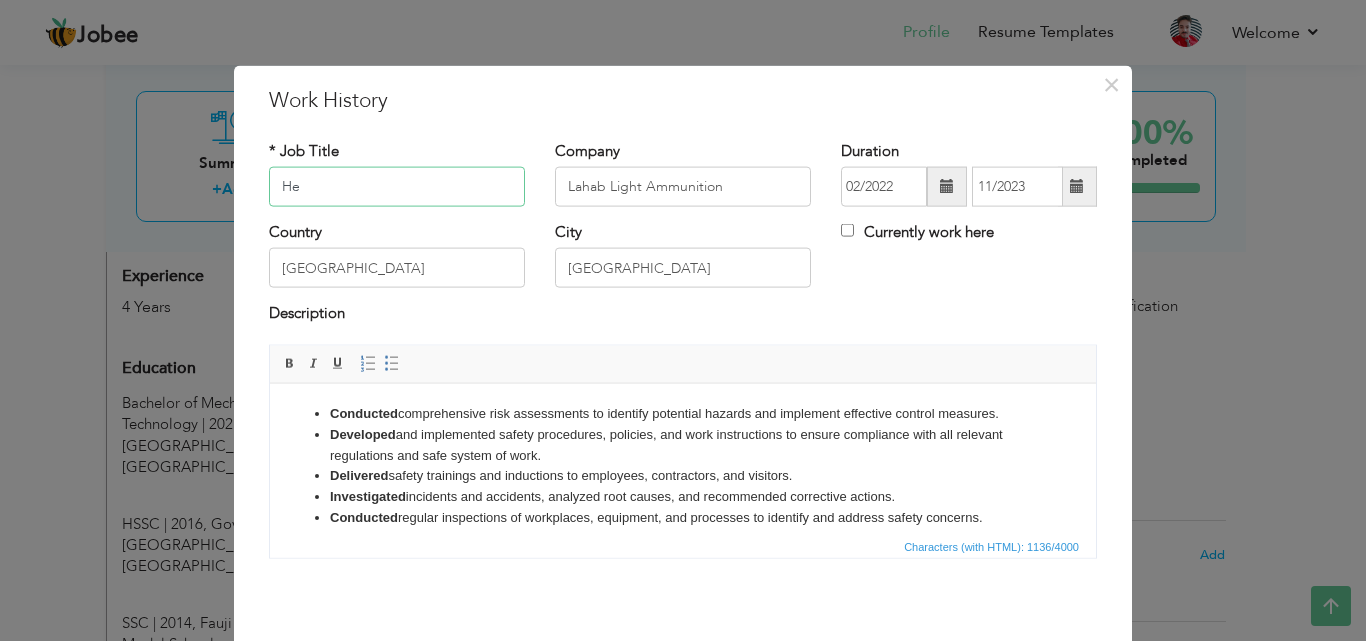 type on "H" 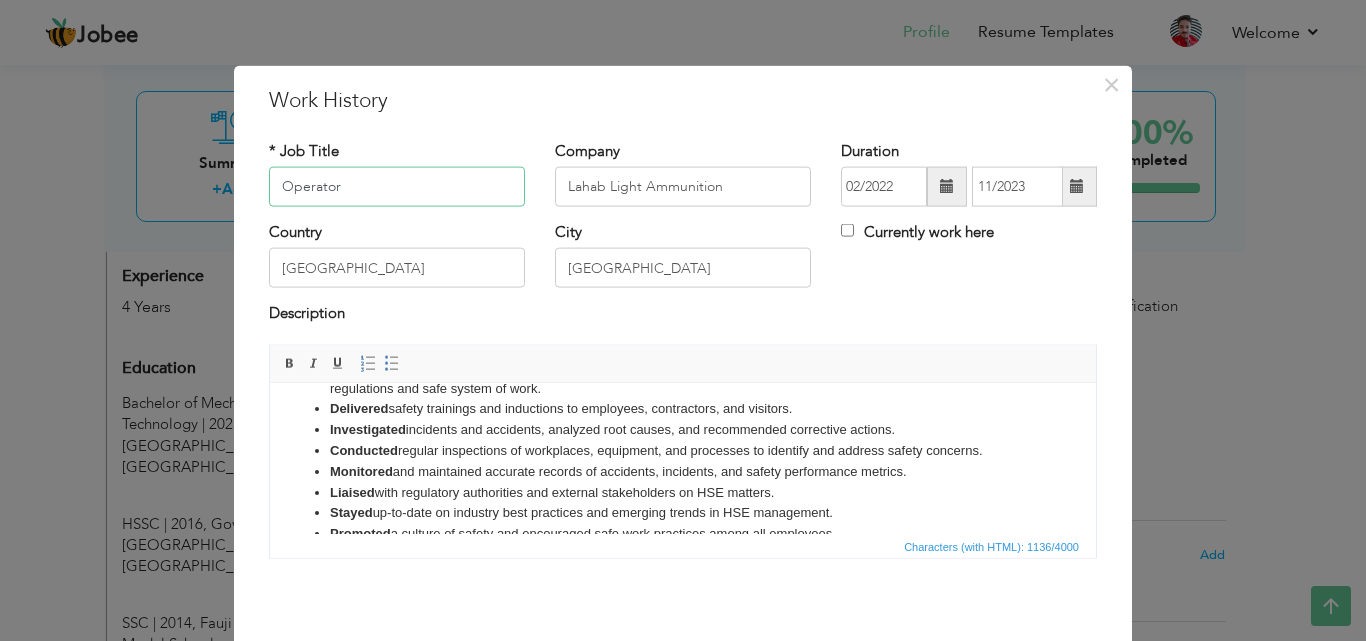 scroll, scrollTop: 98, scrollLeft: 0, axis: vertical 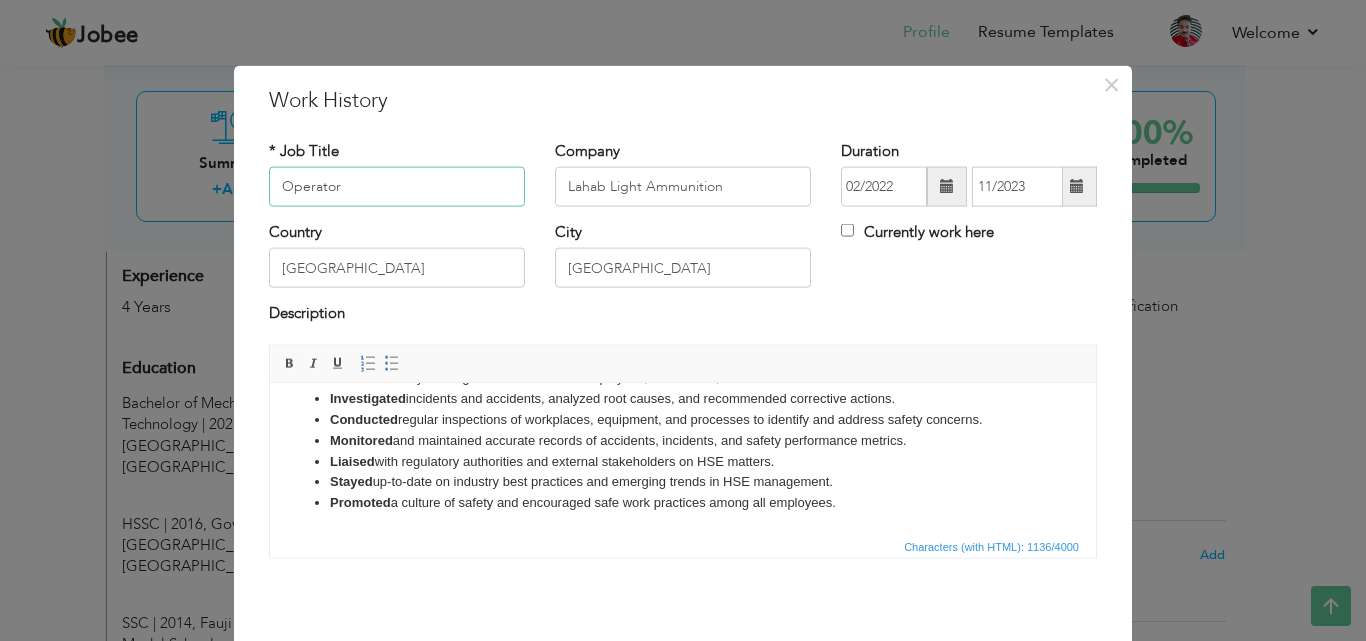 type on "Operator" 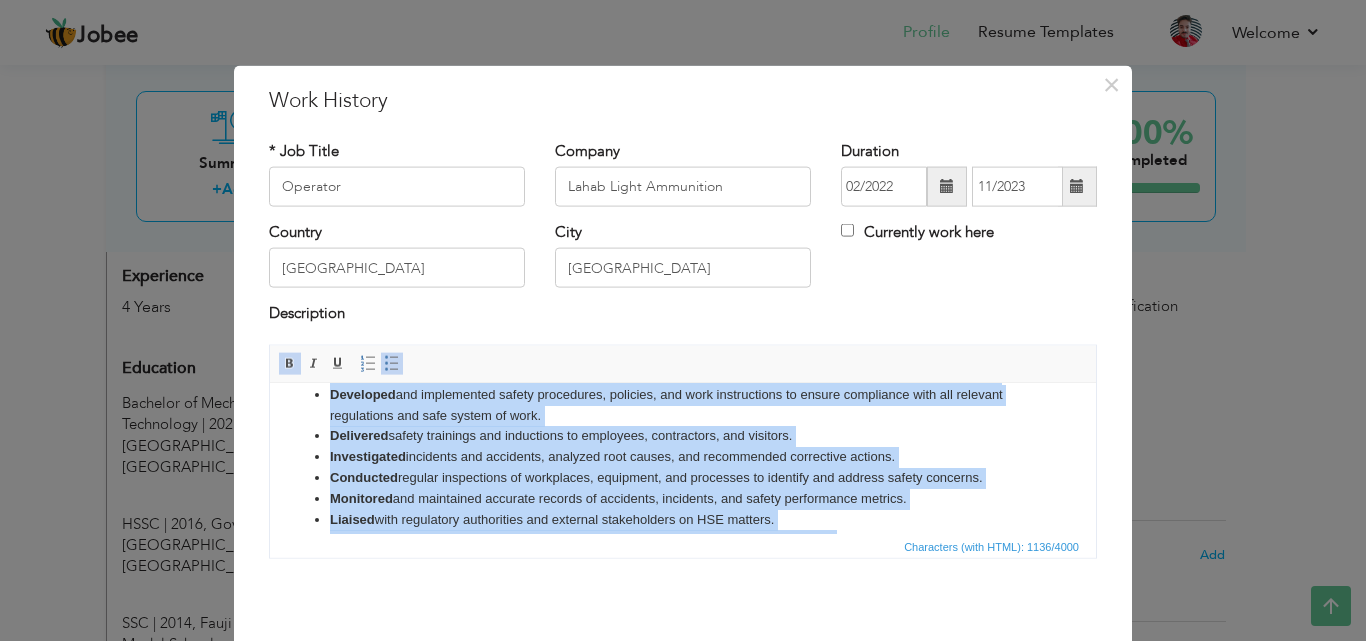 scroll, scrollTop: 0, scrollLeft: 0, axis: both 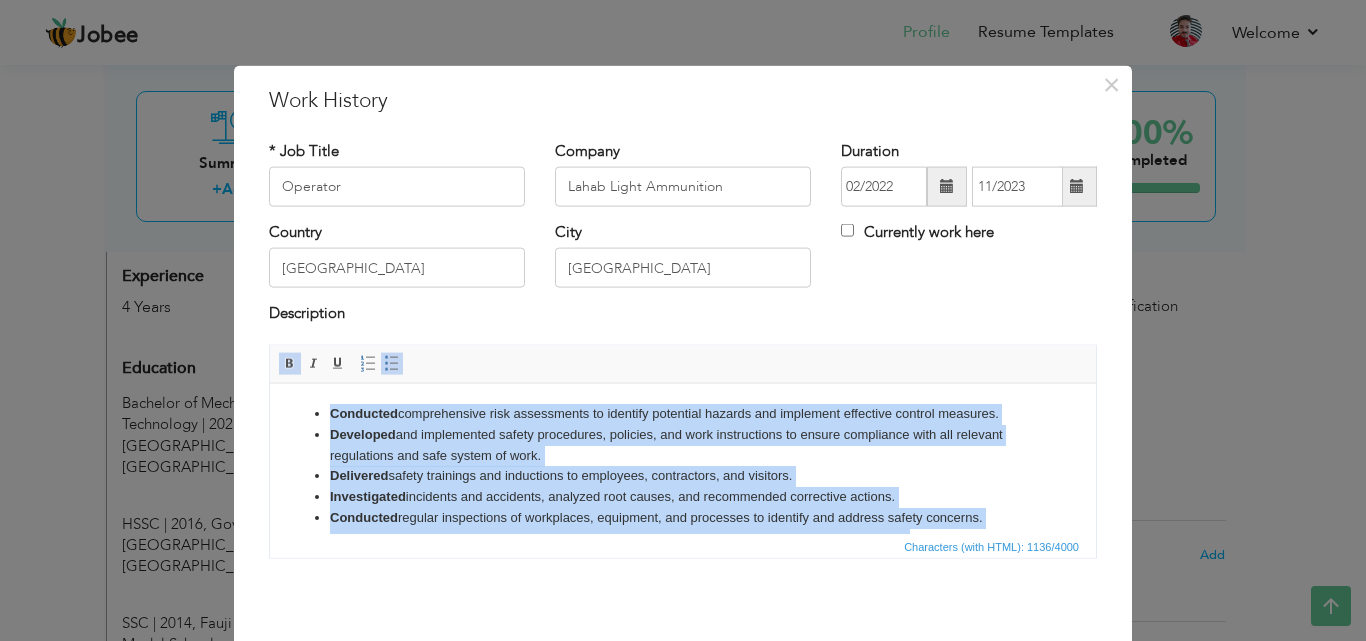 drag, startPoint x: 847, startPoint y: 499, endPoint x: 291, endPoint y: 383, distance: 567.9718 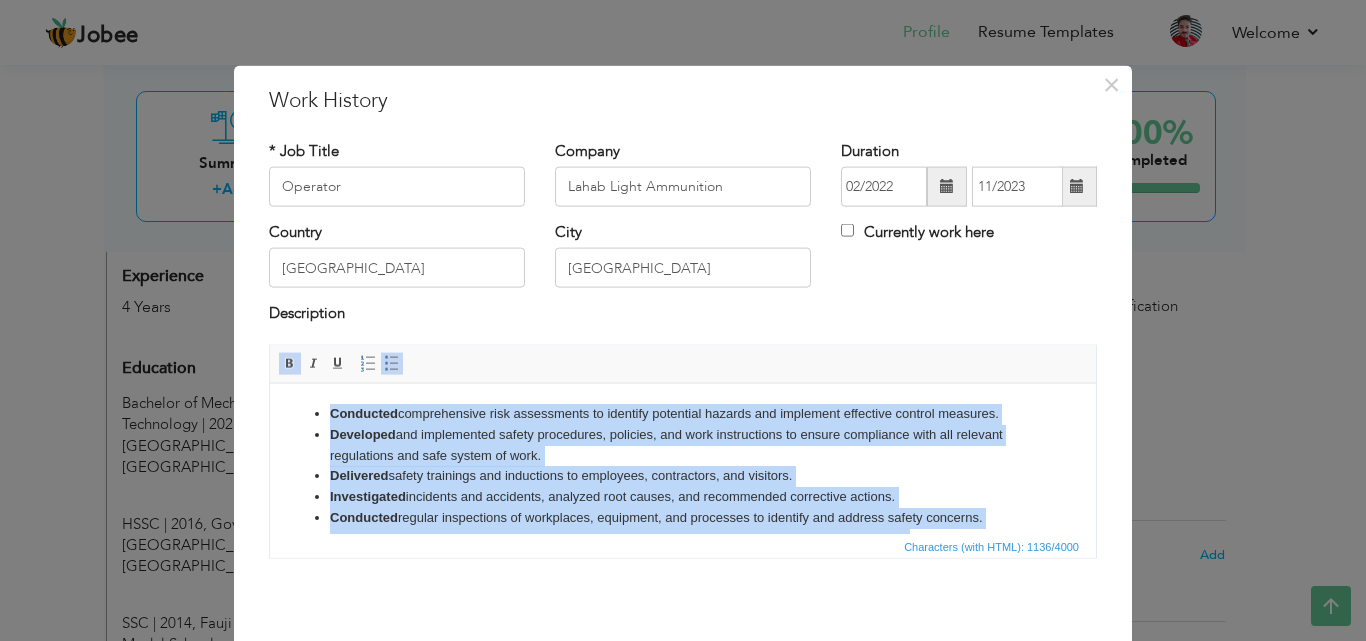 copy on "Conducted  comprehensive risk assessments to identify potential hazards and implement effective control measures. Developed  and implemented safety procedures, policies, and work instructions to ensure compliance with all relevant regulations and safe system of work. Delivered  safety trainings and inductions to employees, contractors, and visitors. Investigated  incidents and accidents, analyzed root causes, and recommended corrective actions. Conducted  regular inspections of workplaces, equipment, and processes to identify and address safety concerns. Monitored  and maintained accurate records of accidents, incidents, and safety performance metrics. Liaised  with regulatory authorities and external stakeholders on HSE matters. Stayed  up-to-date on industry best practices and emerging trends in HSE management. Promoted  a culture of safety and encouraged safe work practices among all employees." 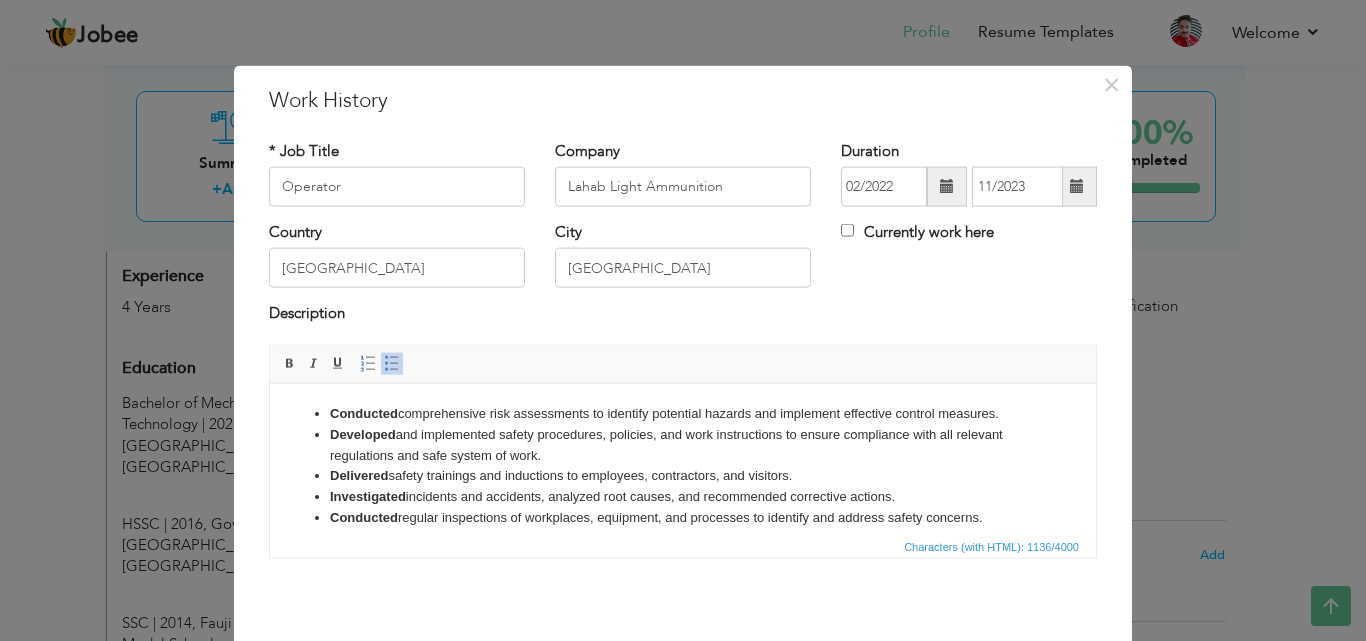 scroll, scrollTop: 98, scrollLeft: 0, axis: vertical 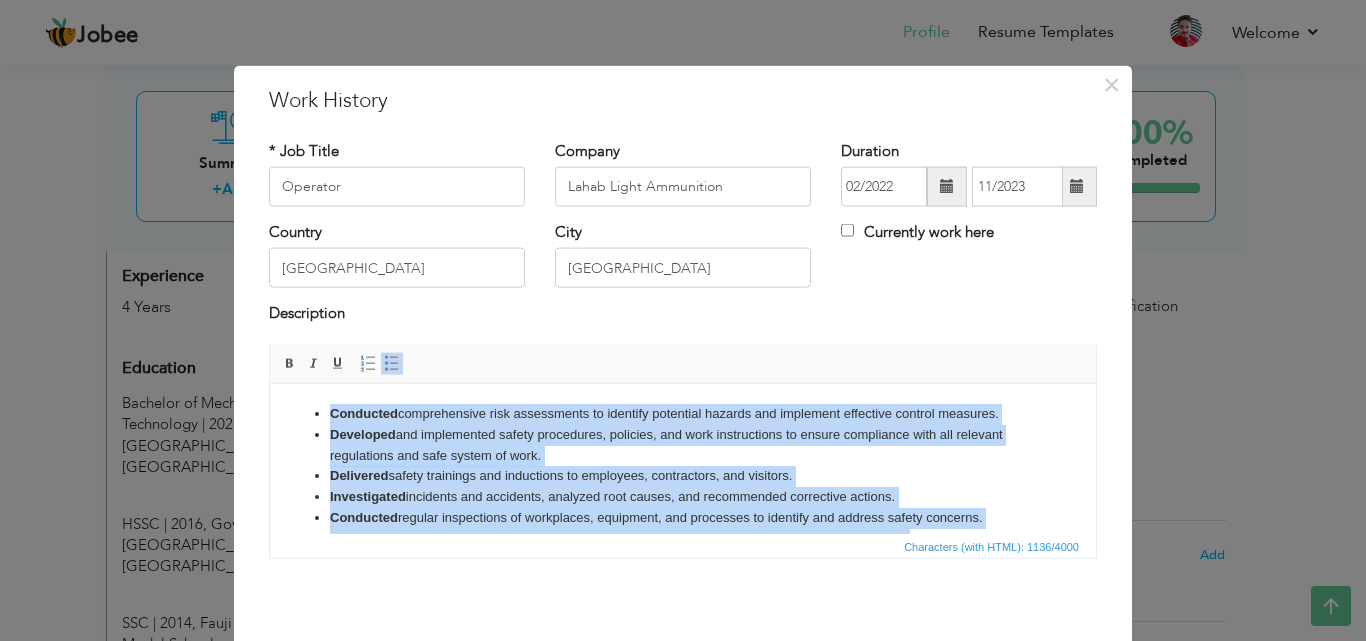 drag, startPoint x: 867, startPoint y: 499, endPoint x: 332, endPoint y: 390, distance: 545.99084 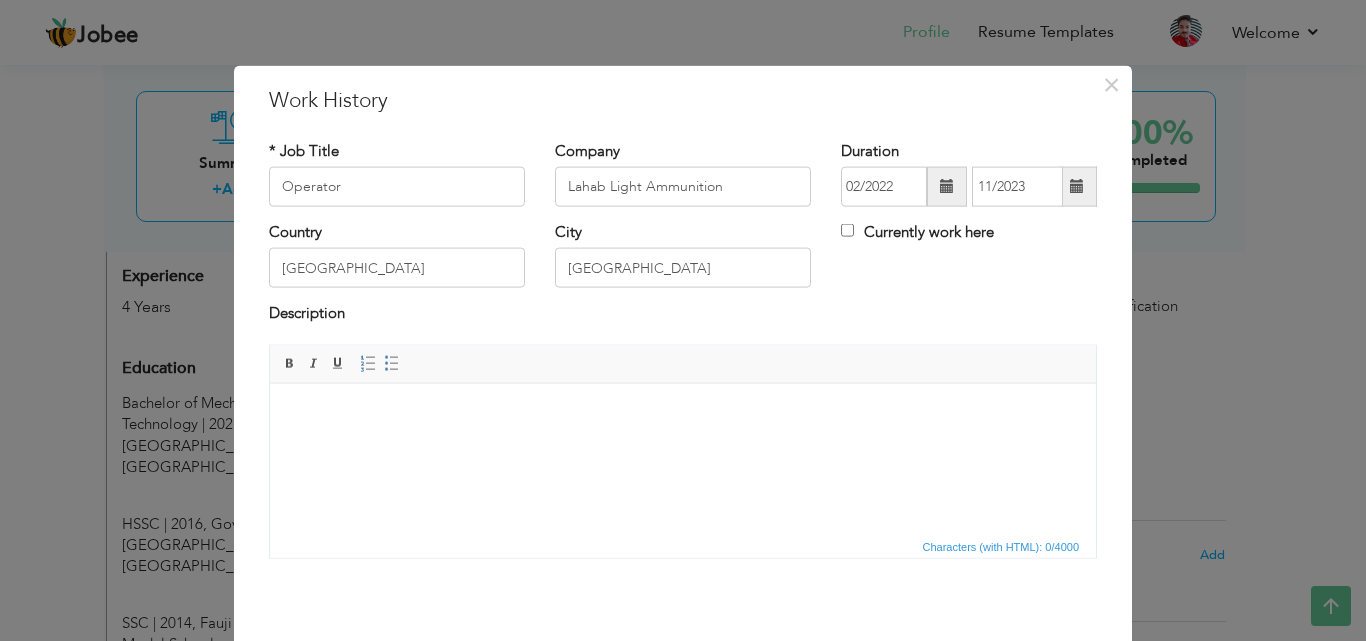 paste 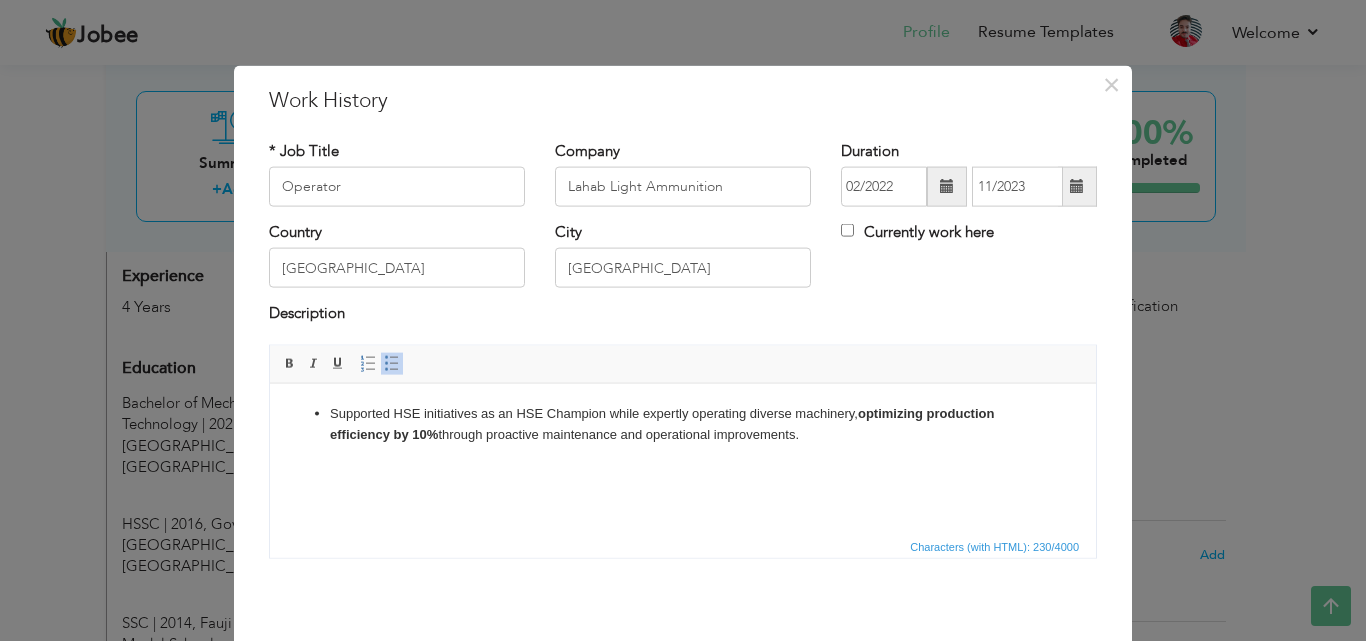type 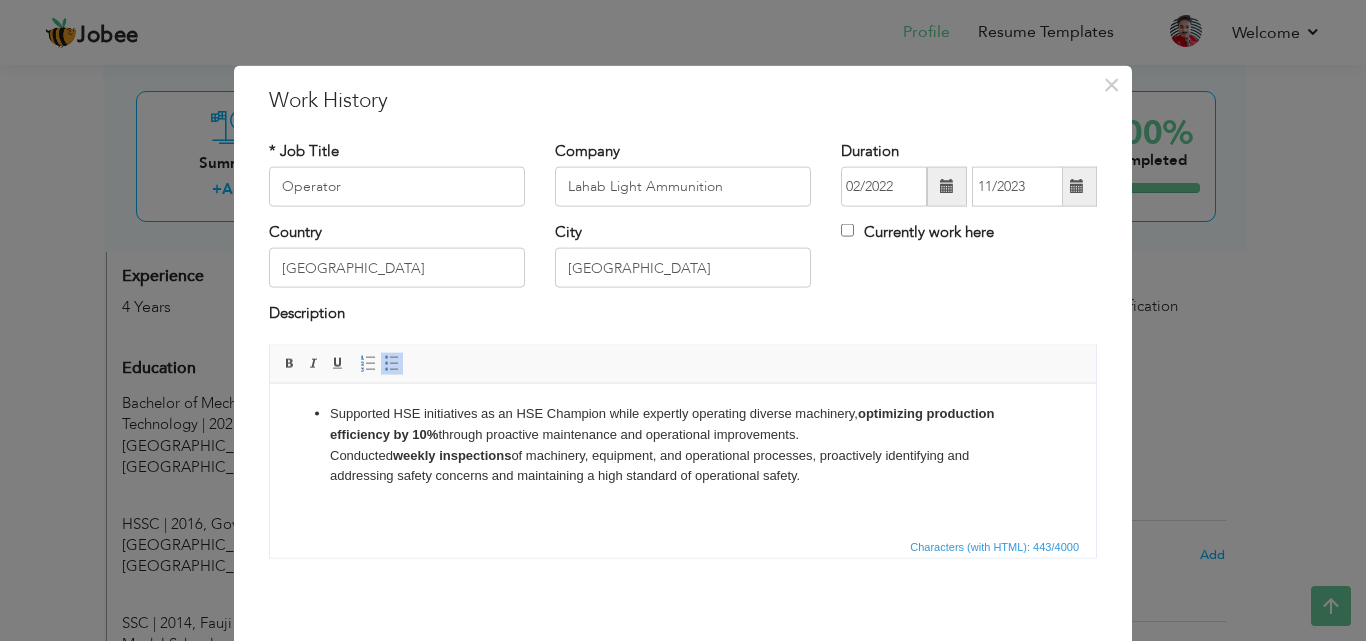 click on "Supported HSE initiatives as an HSE Champion while expertly operating diverse machinery,  optimizing production efficiency by 10%  through proactive maintenance and operational improvements. ​​​​​​​ Conducted  weekly inspections  of machinery, equipment, and operational processes, proactively identifying and addressing safety concerns and maintaining a high standard of operational safety." at bounding box center [683, 444] 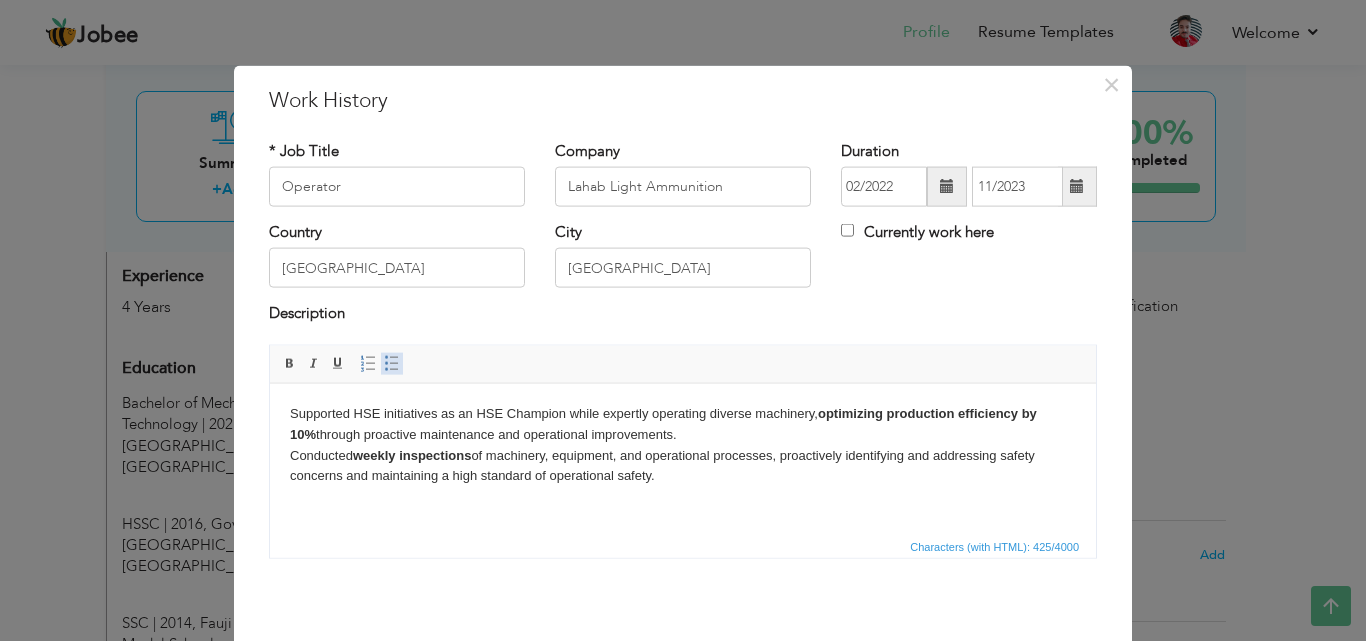 click at bounding box center (392, 363) 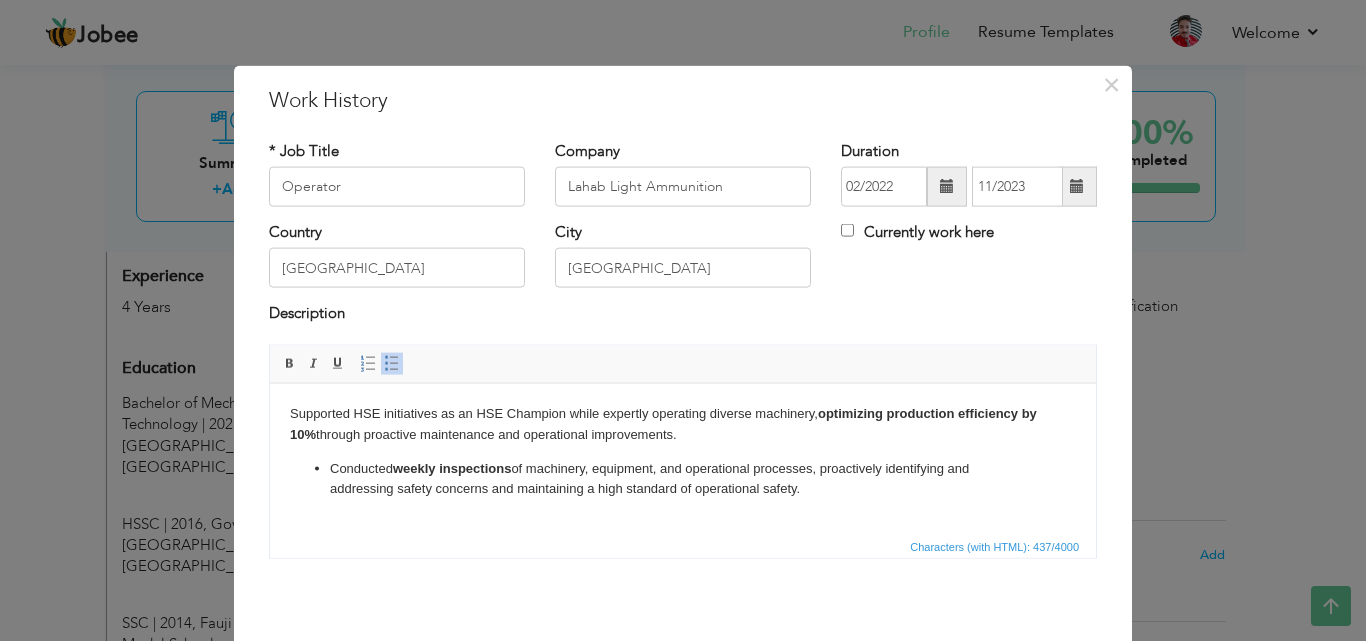 click on "Supported HSE initiatives as an HSE Champion while expertly operating diverse machinery,  optimizing production efficiency by 10%  through proactive maintenance and operational improvements." 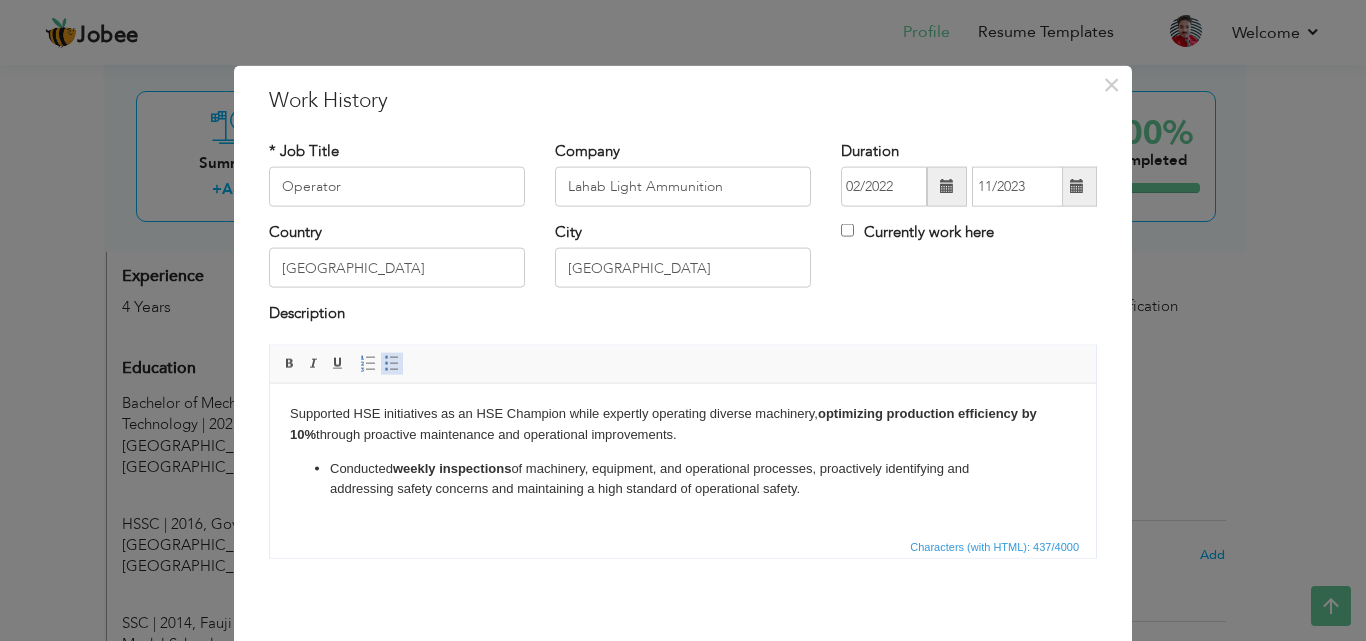 click at bounding box center (392, 363) 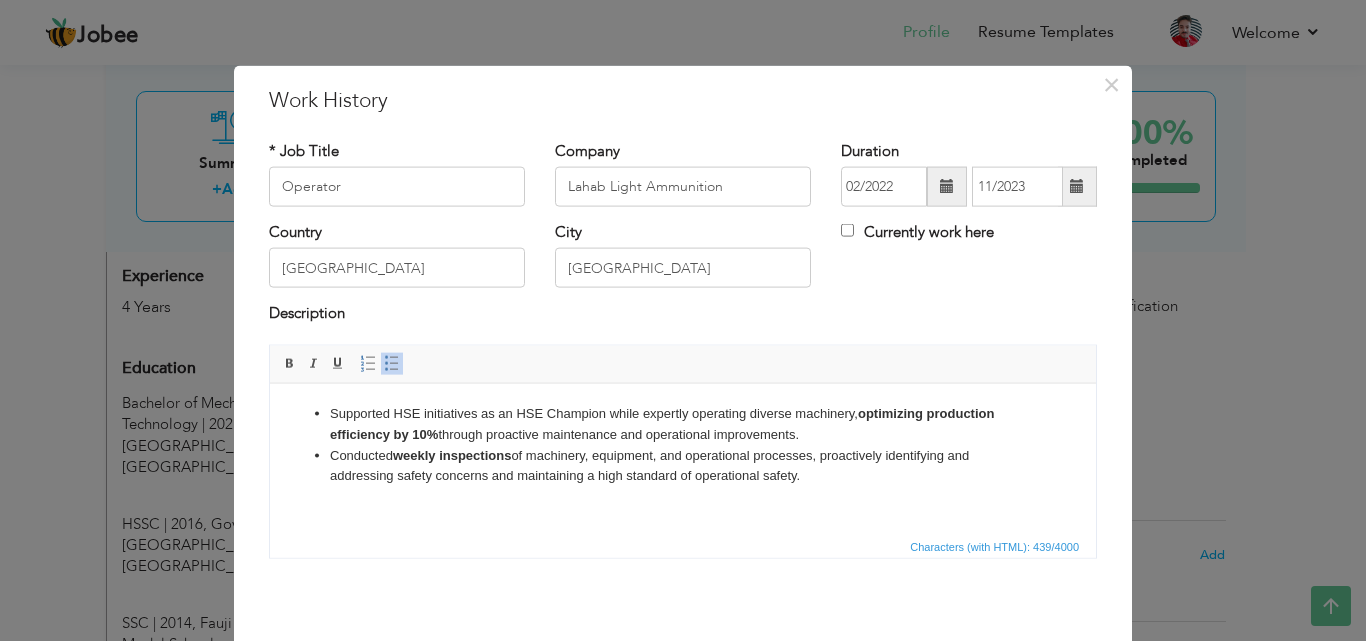 click on "​​​​​​​ Conducted  weekly inspections  of machinery, equipment, and operational processes, proactively identifying and addressing safety concerns and maintaining a high standard of operational safety." at bounding box center (683, 466) 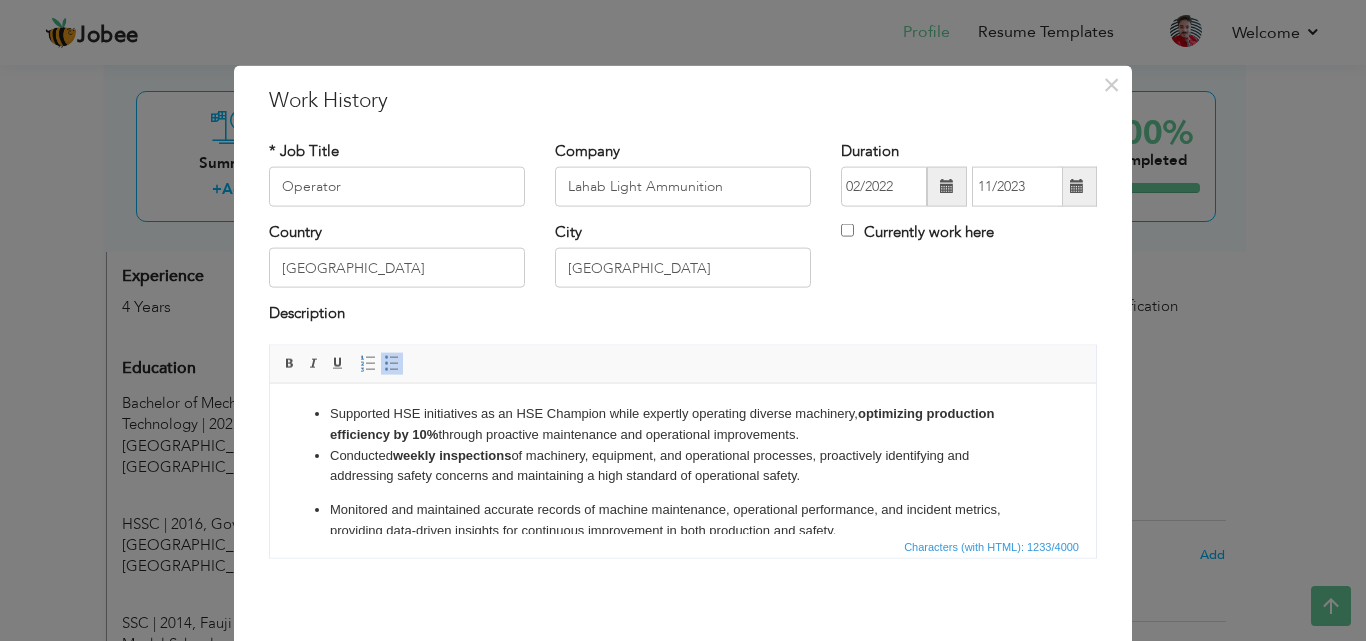 scroll, scrollTop: 168, scrollLeft: 0, axis: vertical 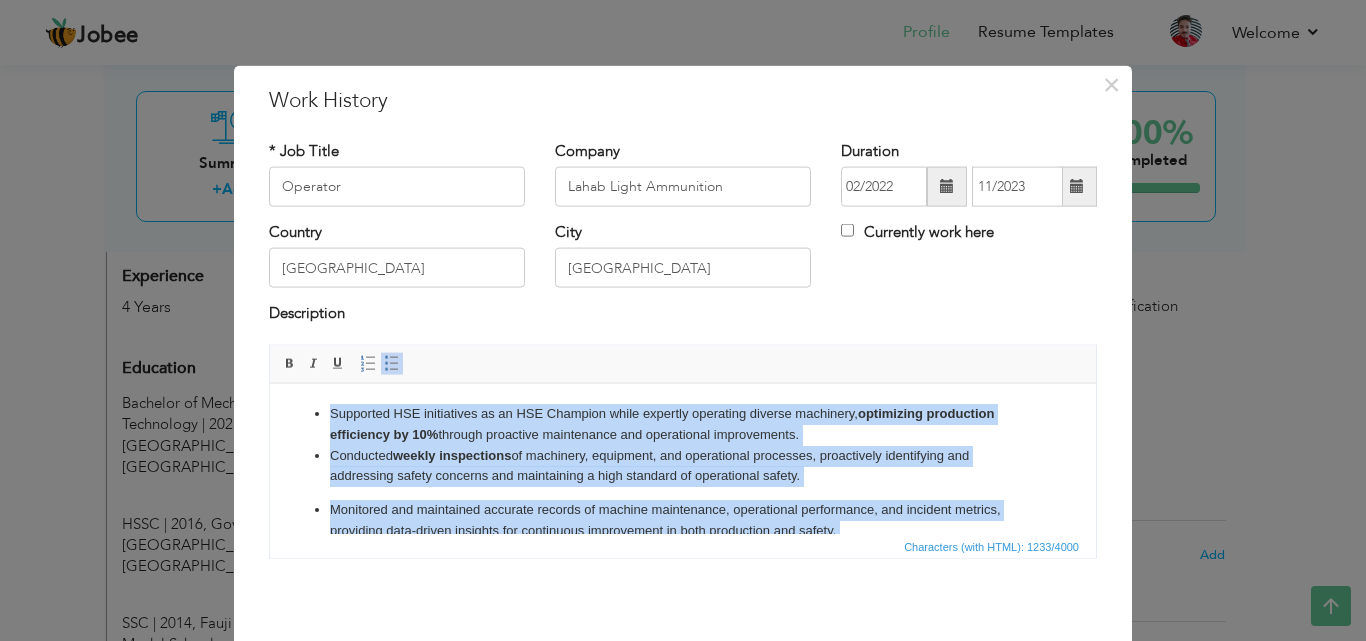 drag, startPoint x: 698, startPoint y: 529, endPoint x: 254, endPoint y: 366, distance: 472.97464 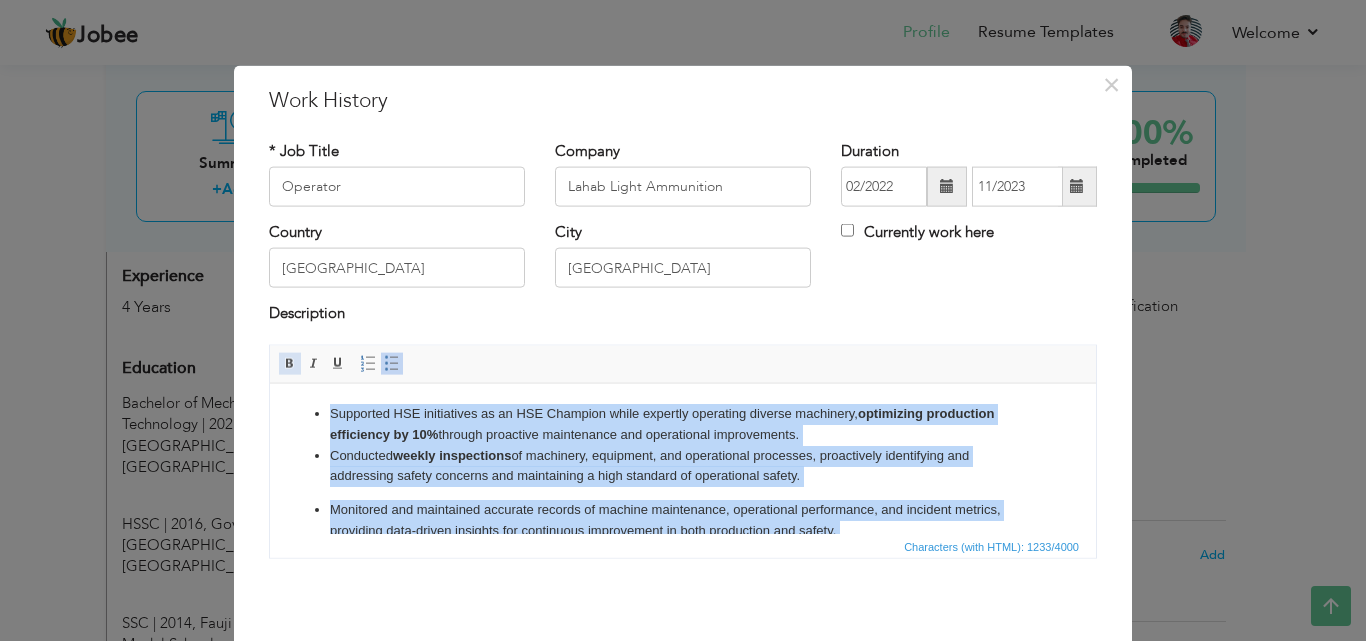 click at bounding box center (290, 363) 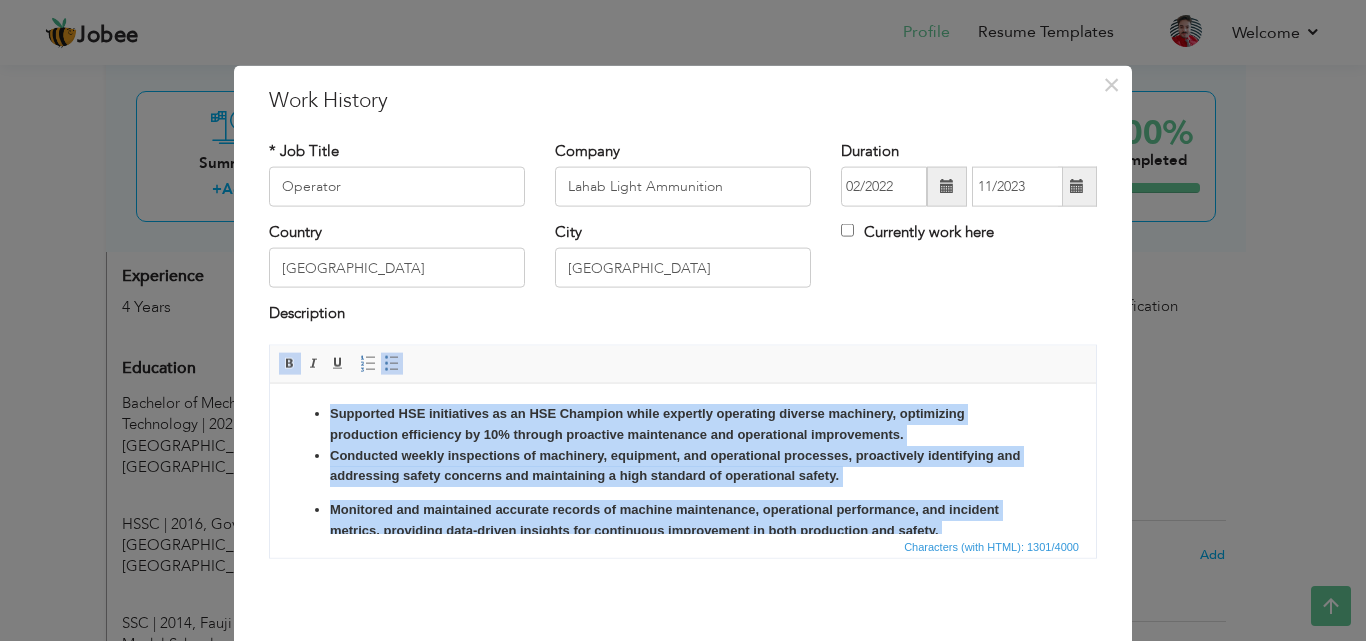 click at bounding box center [290, 363] 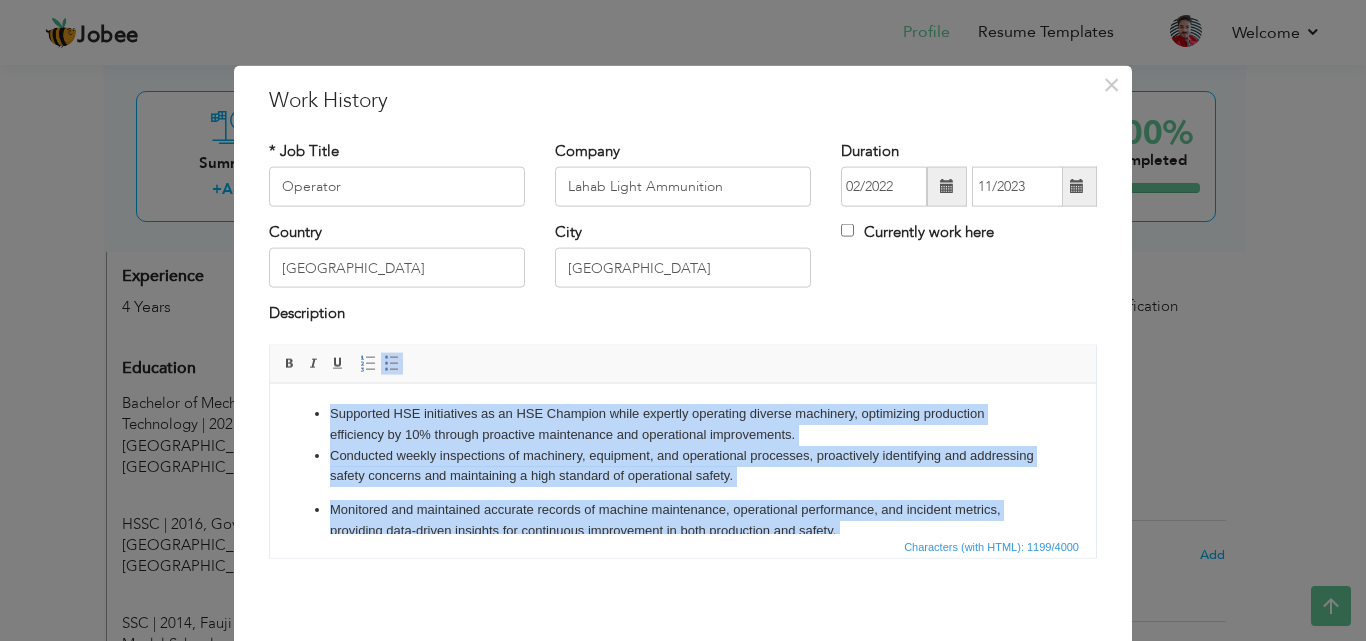 click on "​​​​​​​Conducted weekly inspections of machinery, equipment, and operational processes, proactively identifying and addressing safety concerns and maintaining a high standard of operational safety." at bounding box center (683, 466) 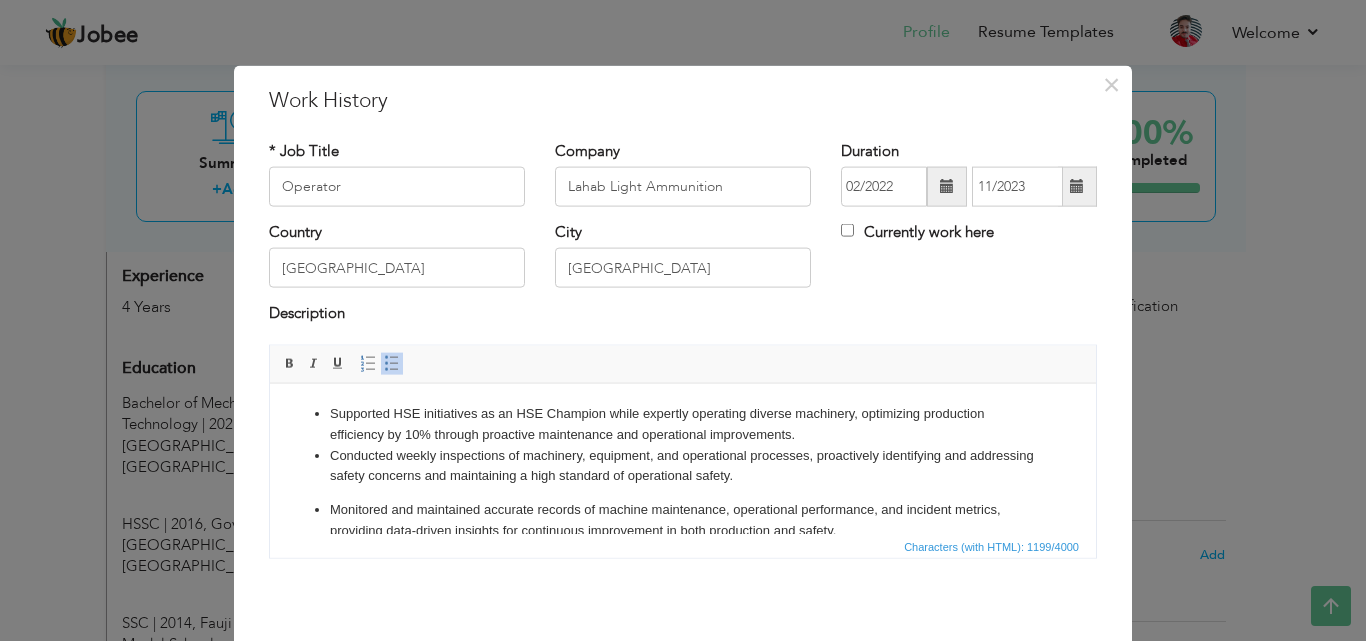 click on "Supported HSE initiatives as an HSE Champion while expertly operating diverse machinery, optimizing production efficiency by 10% through proactive maintenance and operational improvements. ​​​​​​​Conducted weekly inspections of machinery, equipment, and operational processes, proactively identifying and addressing safety concerns and maintaining a high standard of operational safety. Monitored and maintained accurate records of machine maintenance, operational performance, and incident metrics, providing data-driven insights for continuous improvement in both production and safety. Liaised effectively with maintenance teams and external stakeholders on machine-related HSE matters, ensuring adherence to all operational and safety requirements. Continuously updated knowledge on industry best practices and emerging trends in machine operation and HSE management, applying new insights to improve both efficiency and safety protocols." 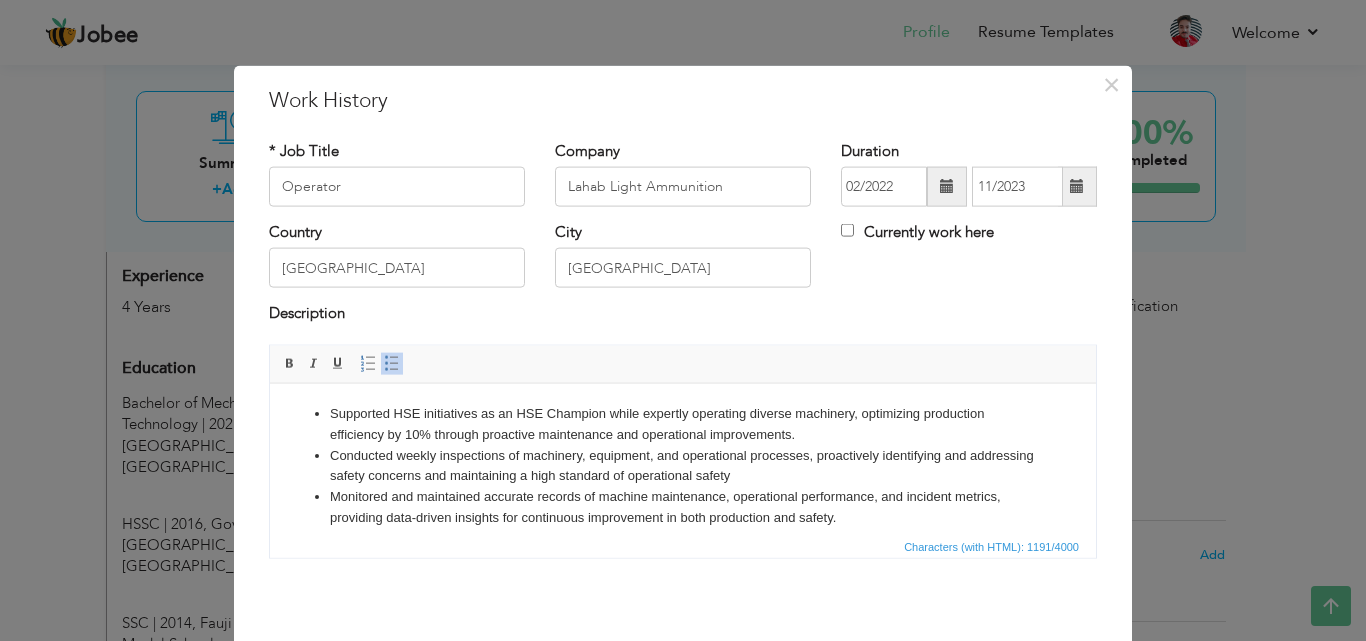 scroll, scrollTop: 100, scrollLeft: 0, axis: vertical 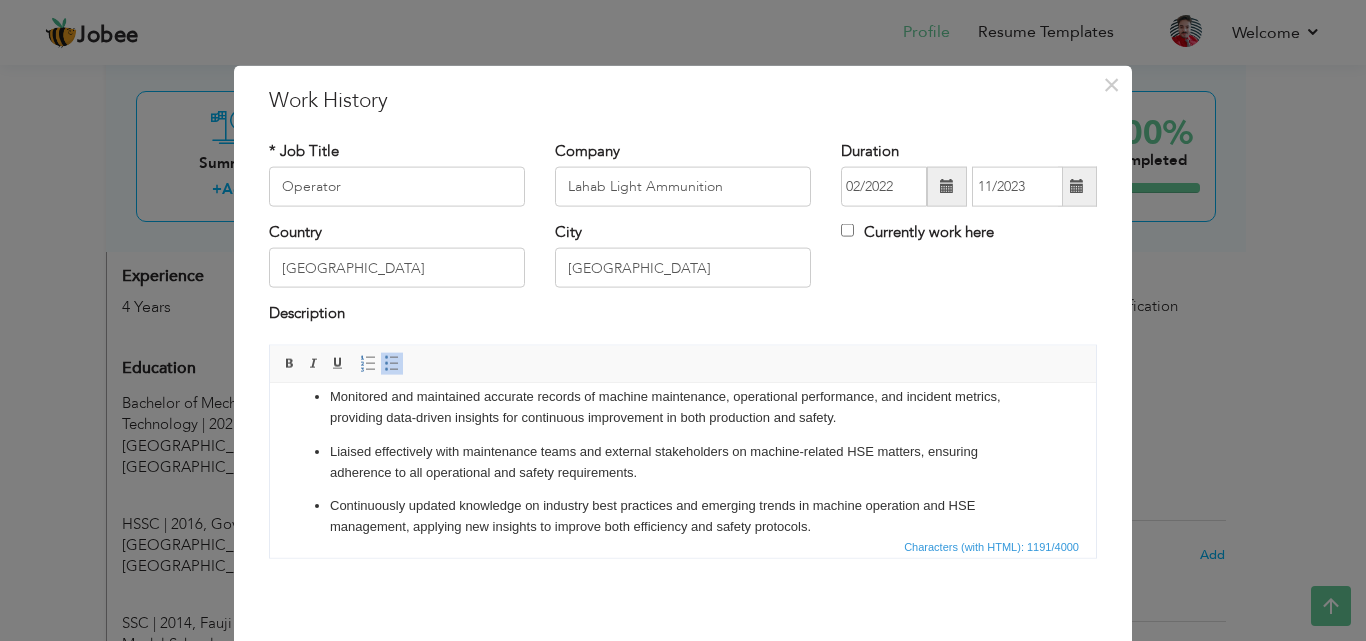 click on "Supported HSE initiatives as an HSE Champion while expertly operating diverse machinery, optimizing production efficiency by 10% through proactive maintenance and operational improvements. ​​​​​​​Conducted weekly inspections of machinery, equipment, and operational processes, proactively identifying and addressing safety concerns and maintaining a high standard of operational safety Monitored and maintained accurate records of machine maintenance, operational performance, and incident metrics, providing data-driven insights for continuous improvement in both production and safety. Liaised effectively with maintenance teams and external stakeholders on machine-related HSE matters, ensuring adherence to all operational and safety requirements. Continuously updated knowledge on industry best practices and emerging trends in machine operation and HSE management, applying new insights to improve both efficiency and safety protocols." 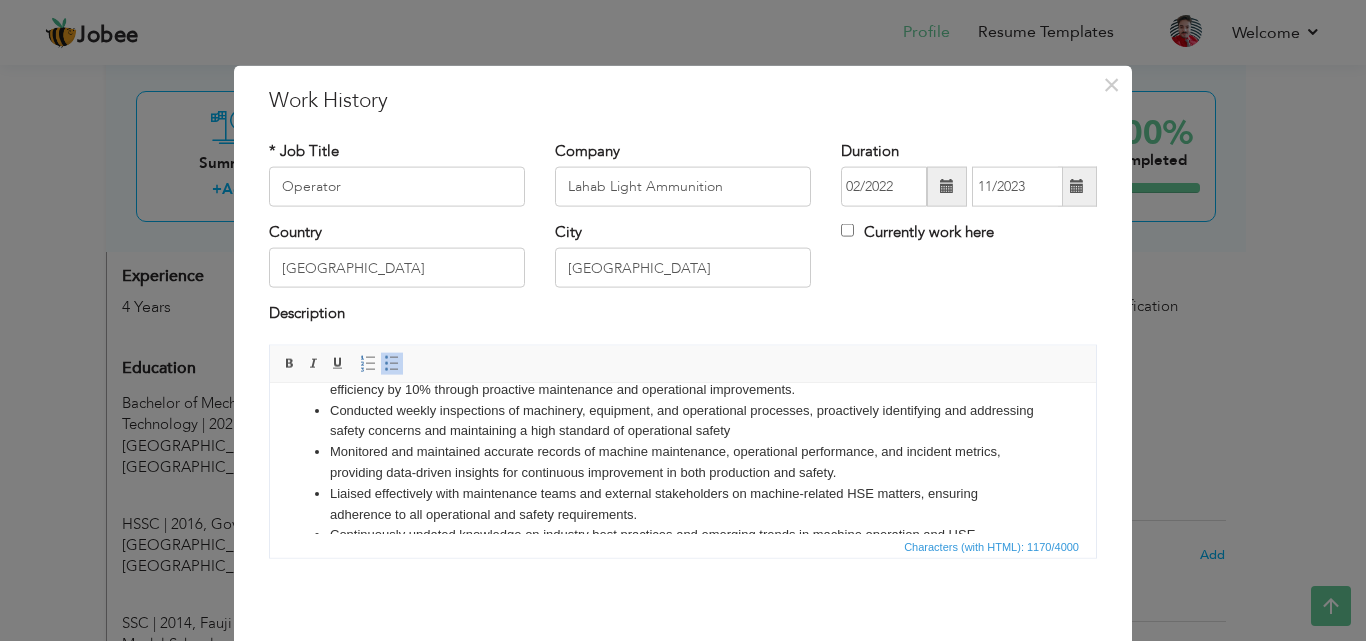 scroll, scrollTop: 0, scrollLeft: 0, axis: both 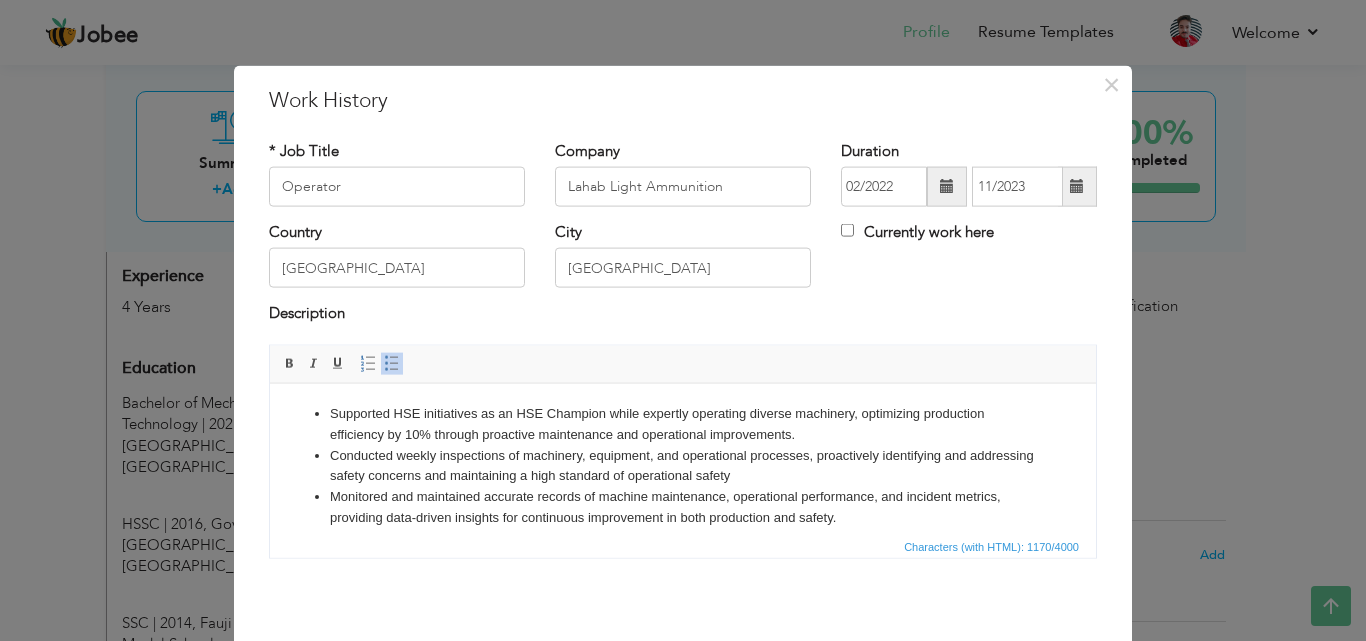 click on "​​​​​​​Conducted weekly inspections of machinery, equipment, and operational processes, proactively identifying and addressing safety concerns and maintaining a high standard of operational safety" at bounding box center (683, 466) 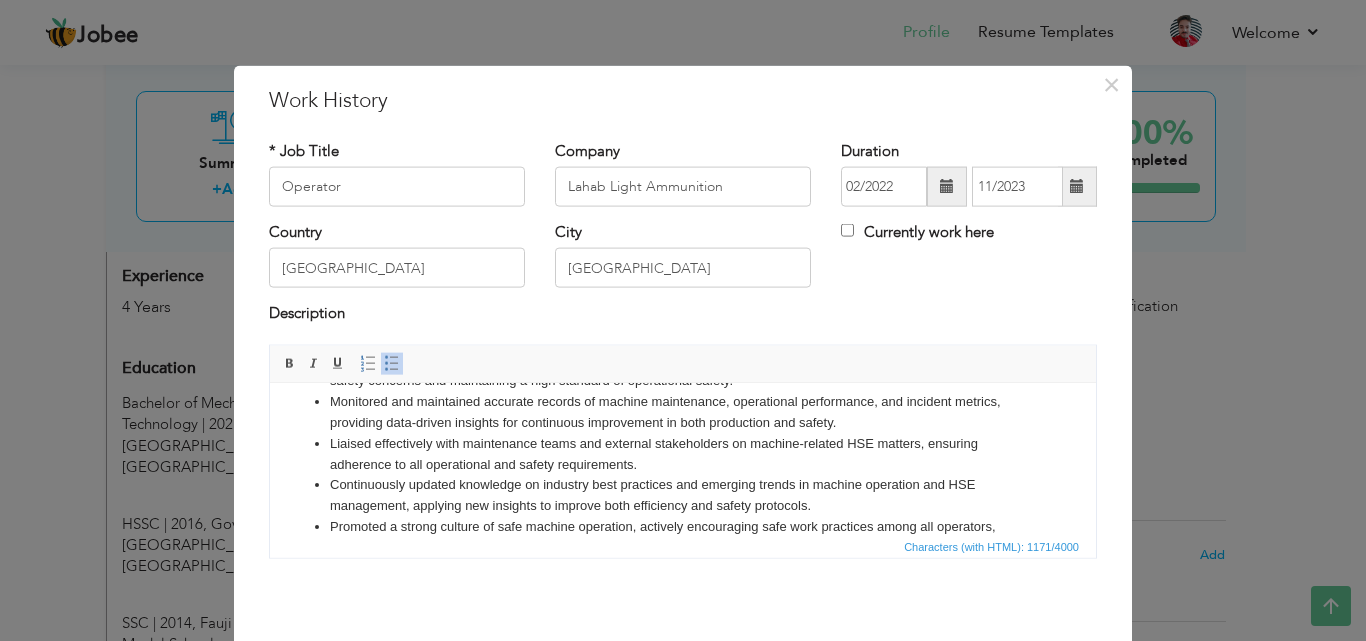 scroll, scrollTop: 140, scrollLeft: 0, axis: vertical 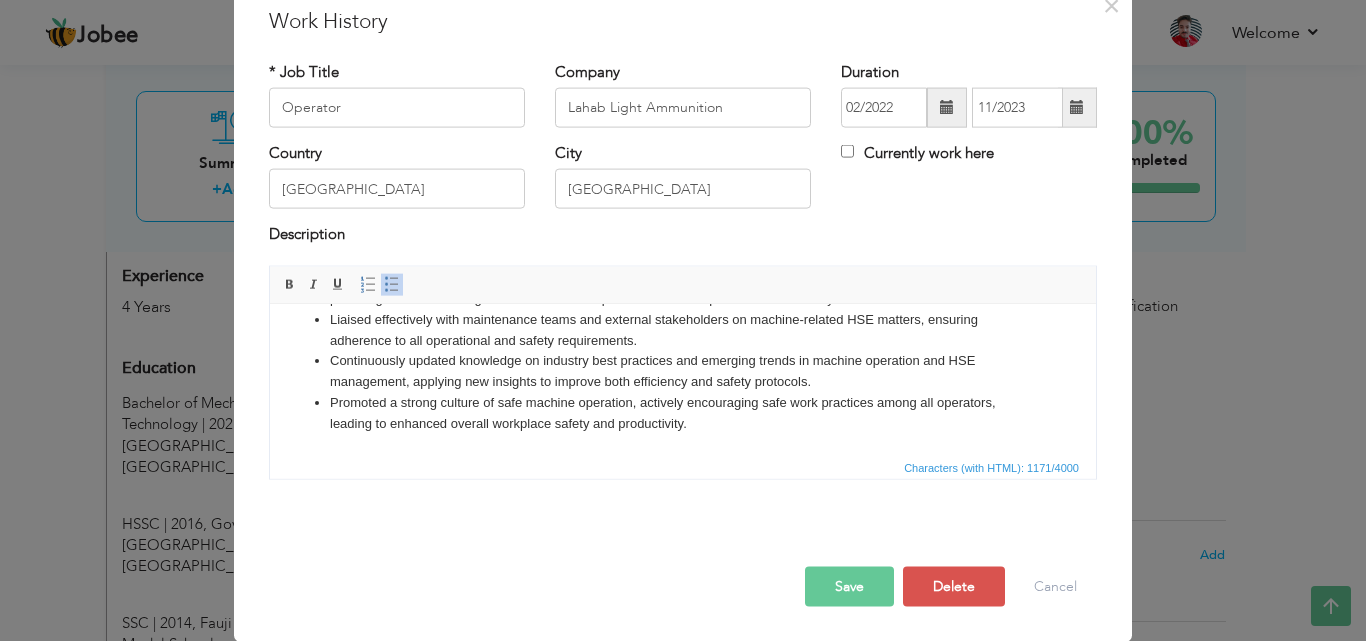 click on "Save" at bounding box center (849, 586) 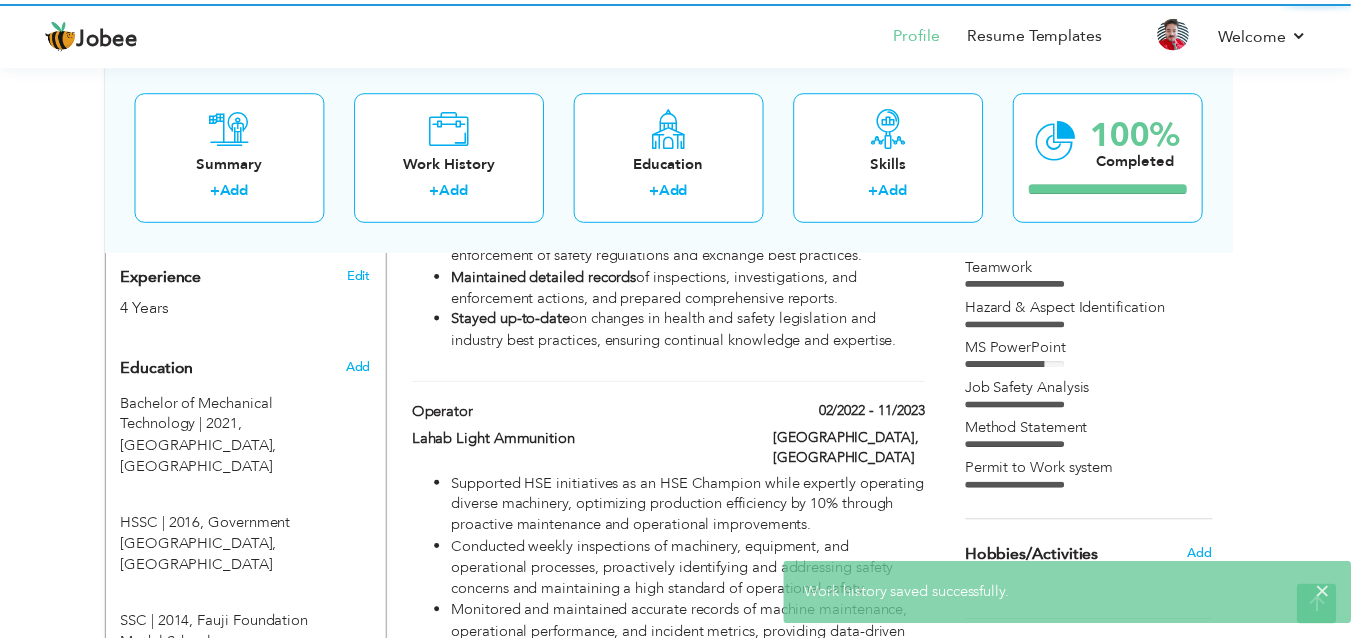 scroll, scrollTop: 0, scrollLeft: 0, axis: both 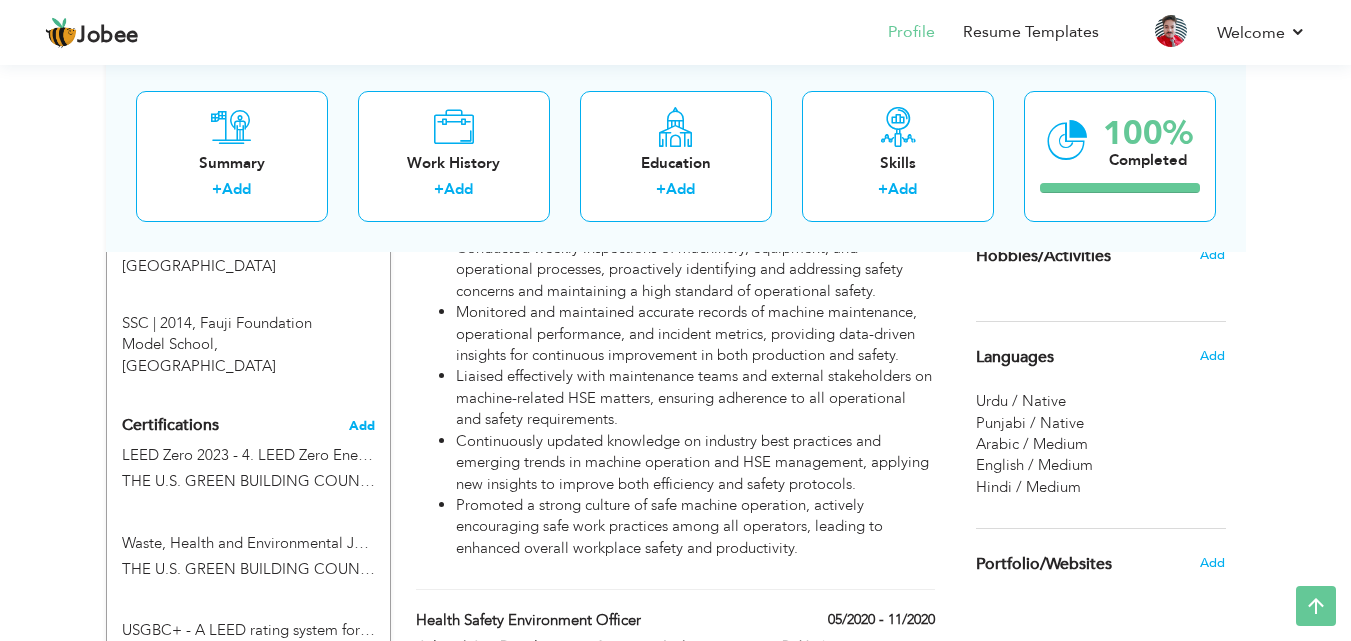 click on "Add" at bounding box center [362, 426] 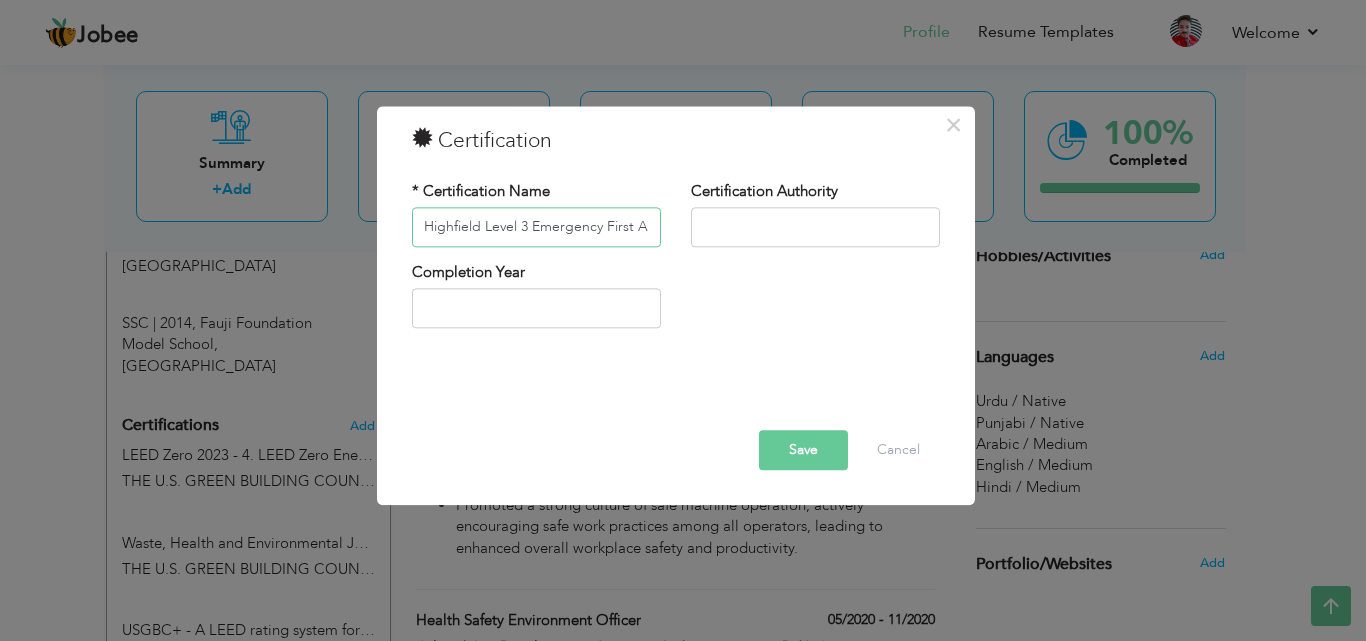 scroll, scrollTop: 0, scrollLeft: 10, axis: horizontal 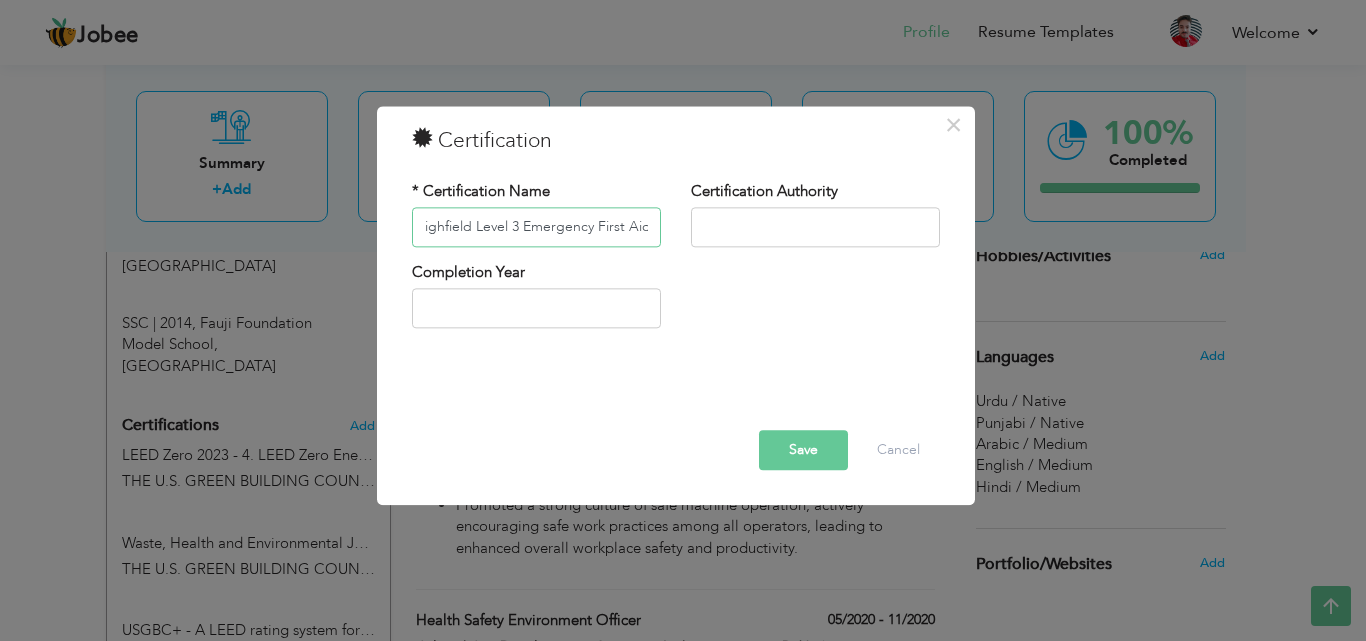 type on "Highfield Level 3 Emergency First Aid" 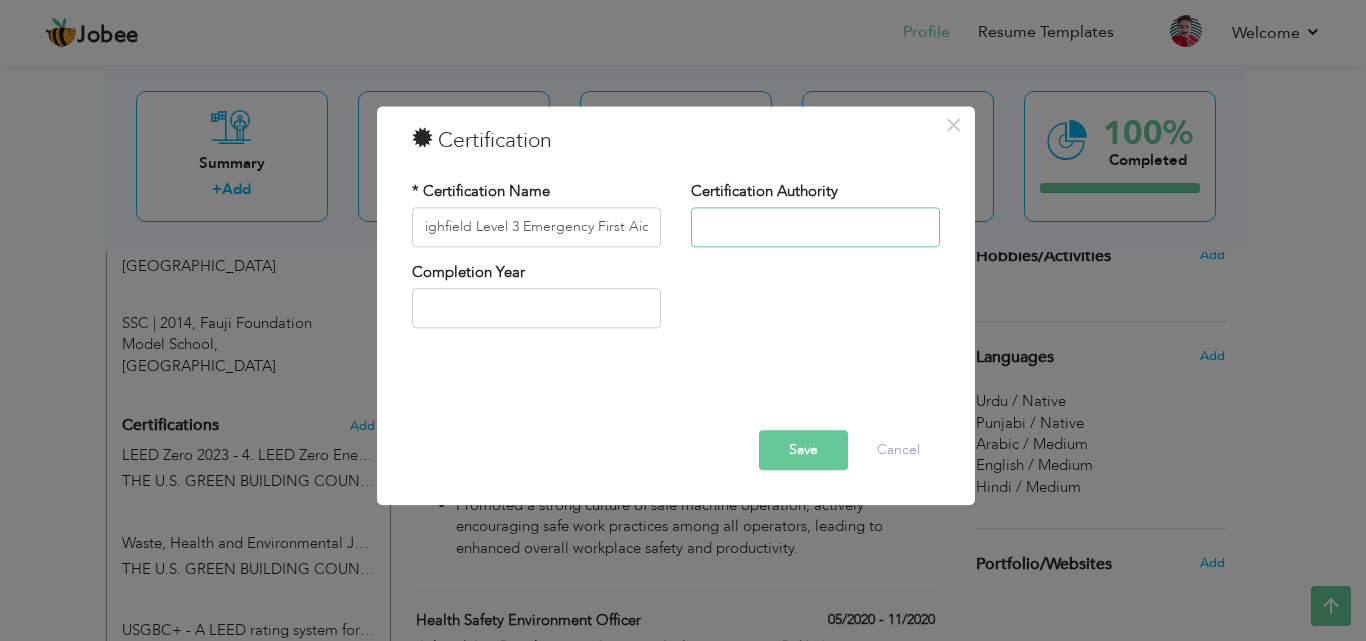 click at bounding box center (815, 227) 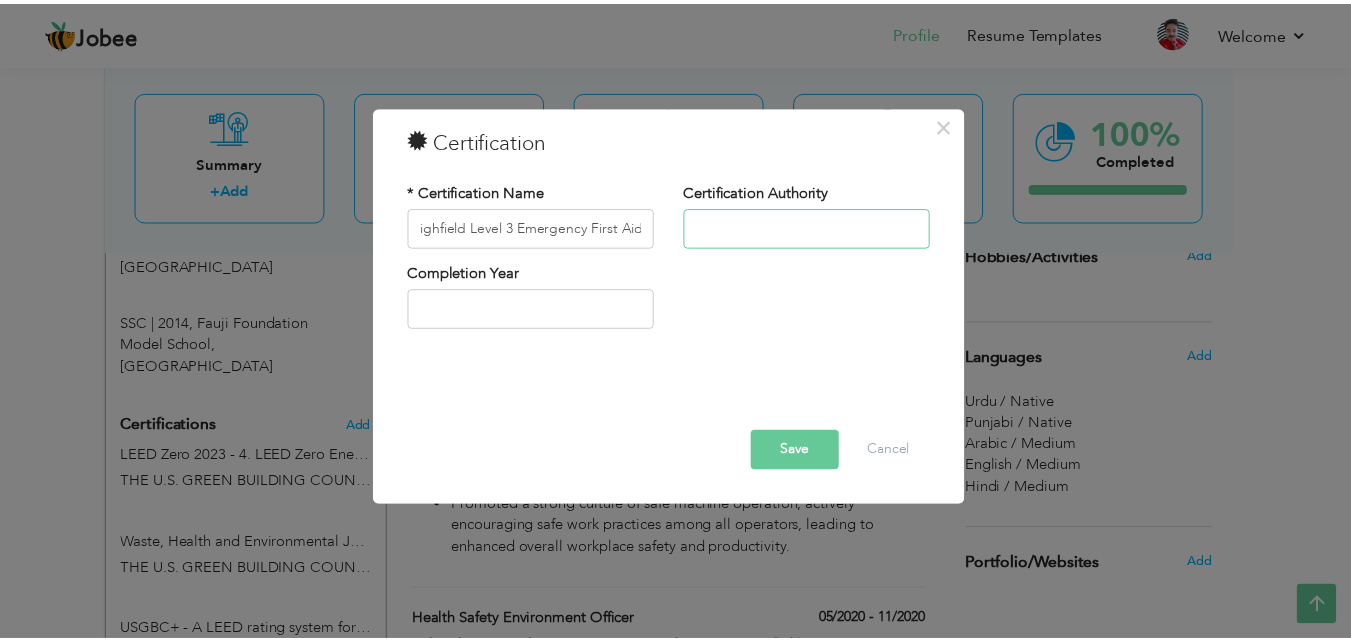 scroll, scrollTop: 0, scrollLeft: 0, axis: both 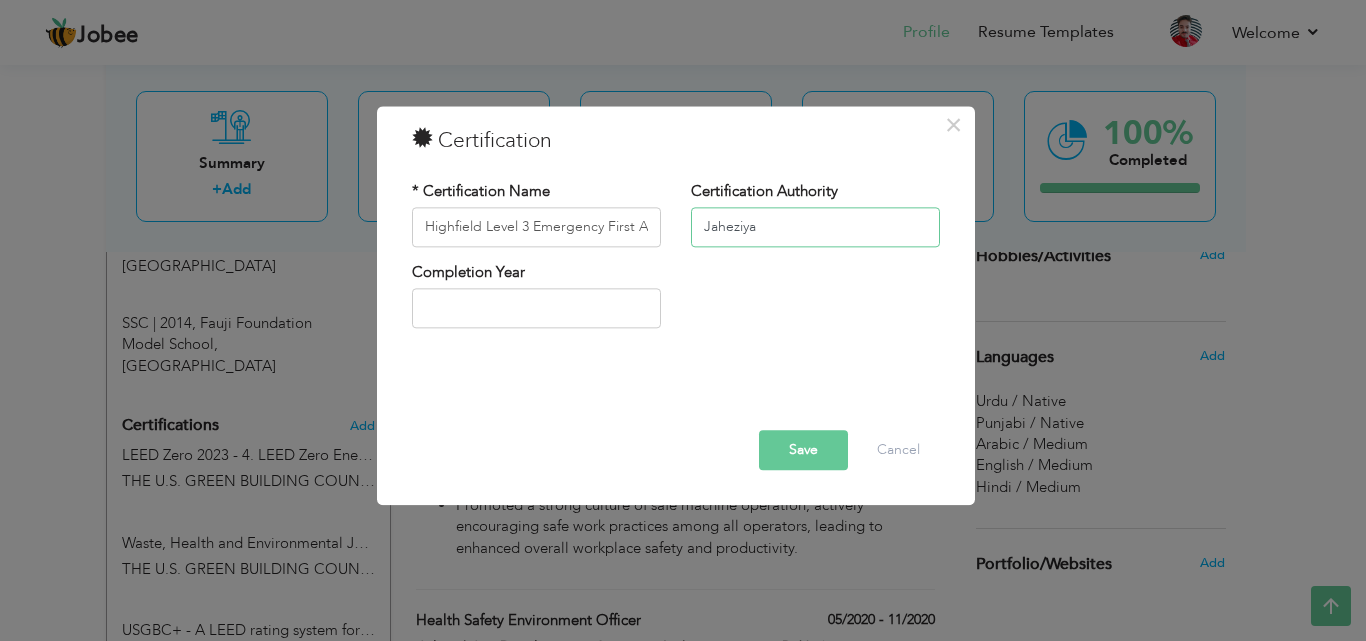type on "Jaheziya" 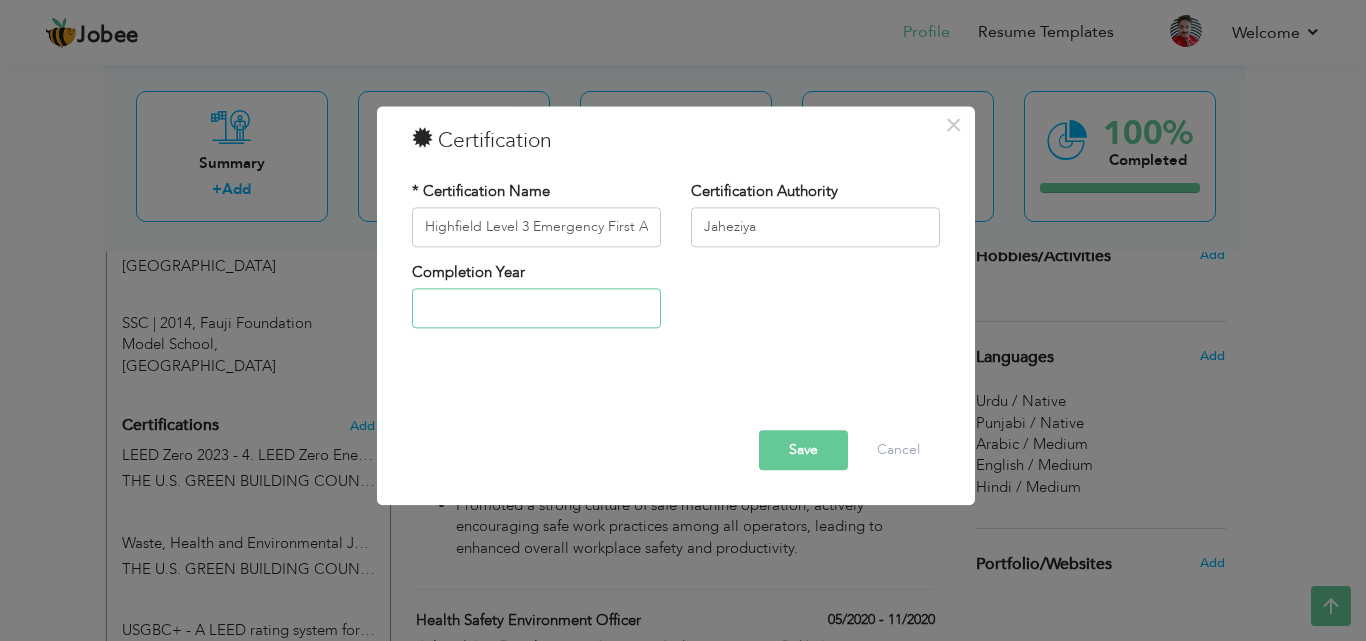 type on "2025" 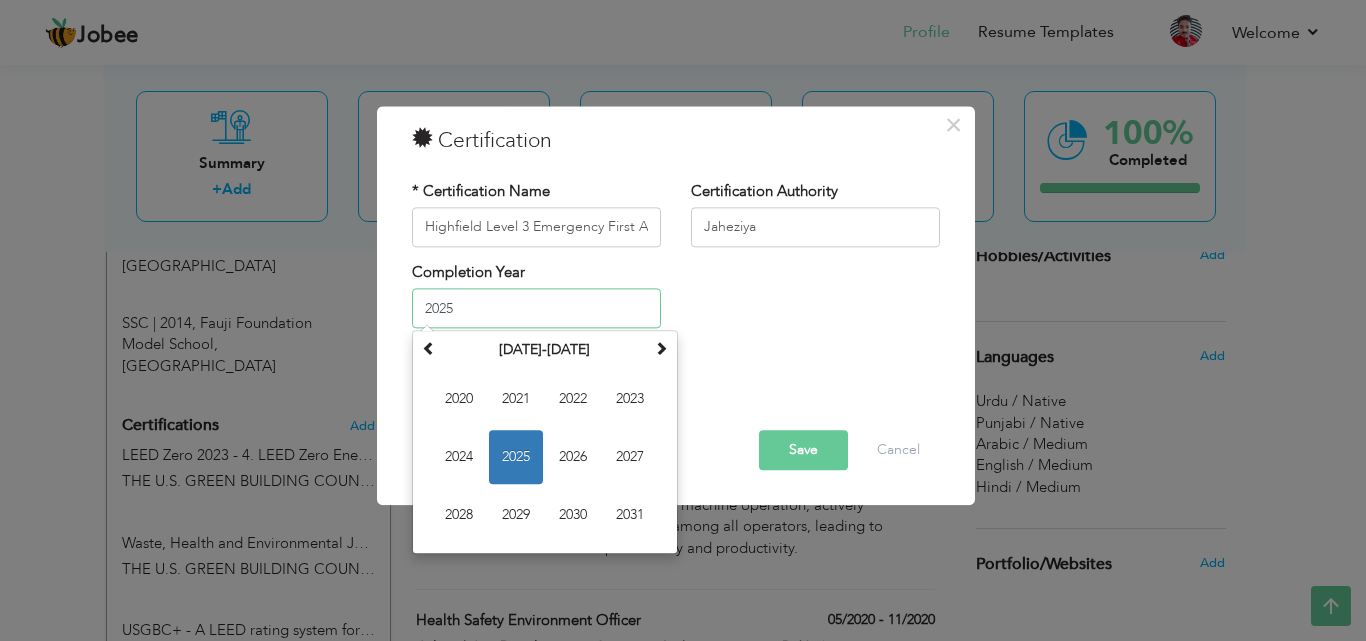 click on "2025" at bounding box center [536, 309] 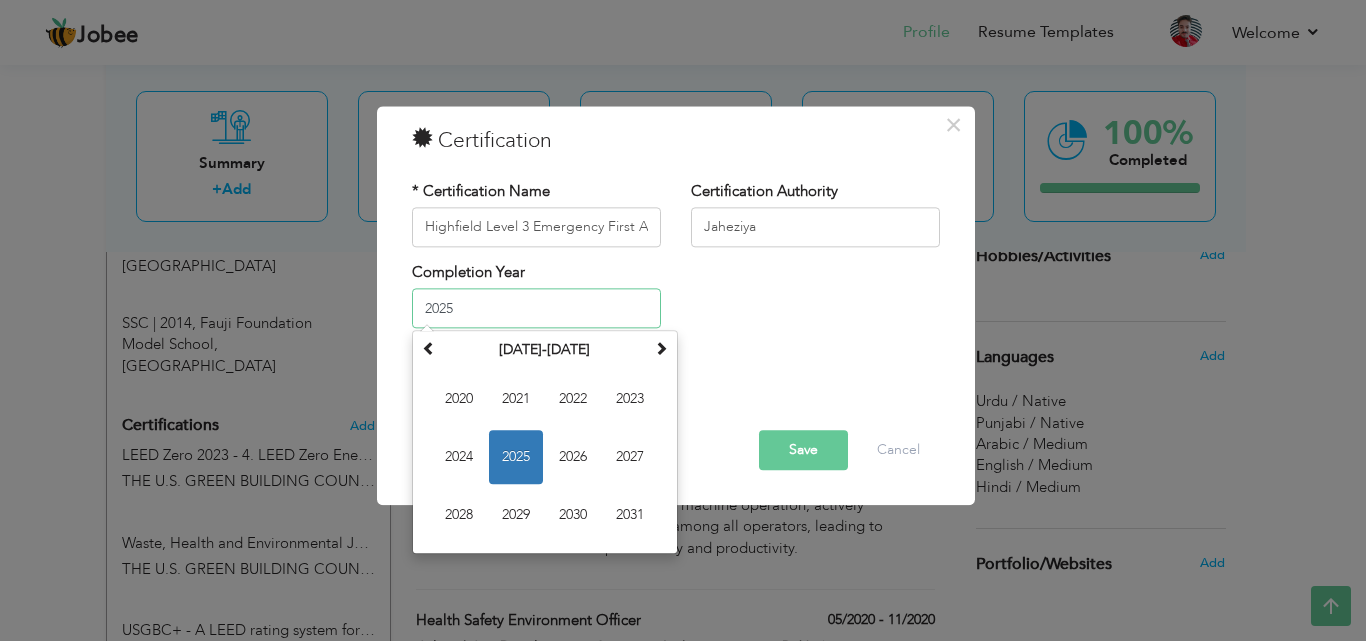 click on "2025" at bounding box center (516, 458) 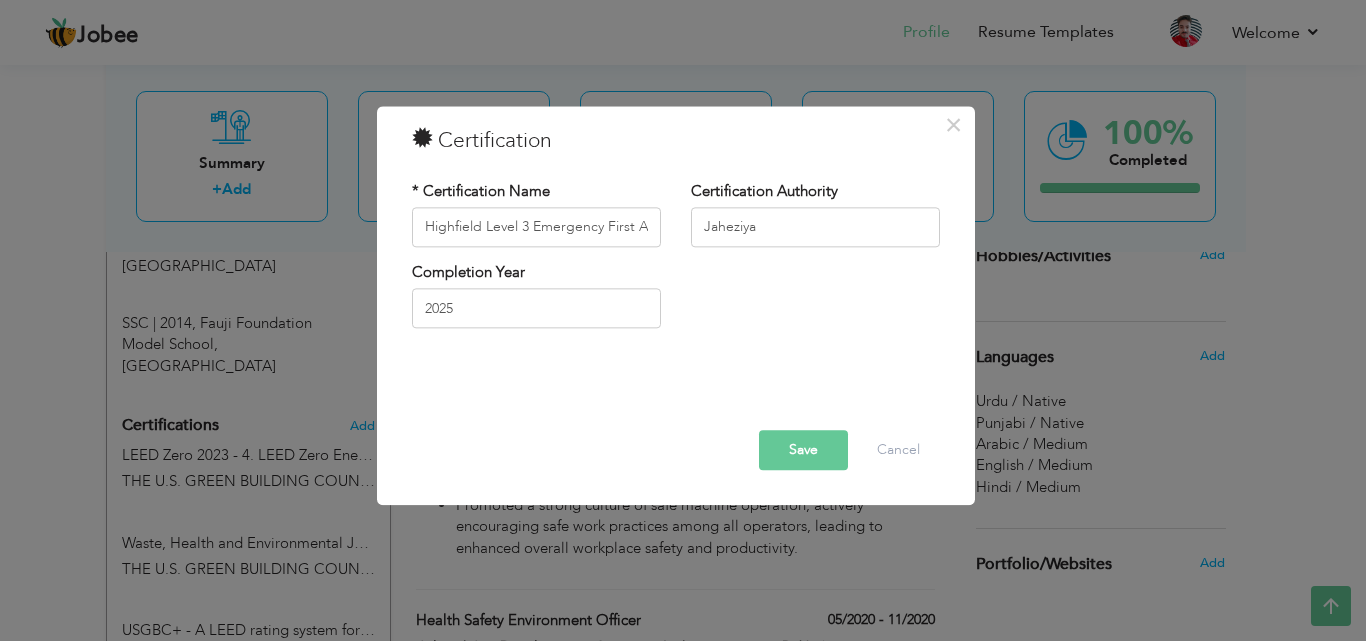 click on "Save" at bounding box center [803, 450] 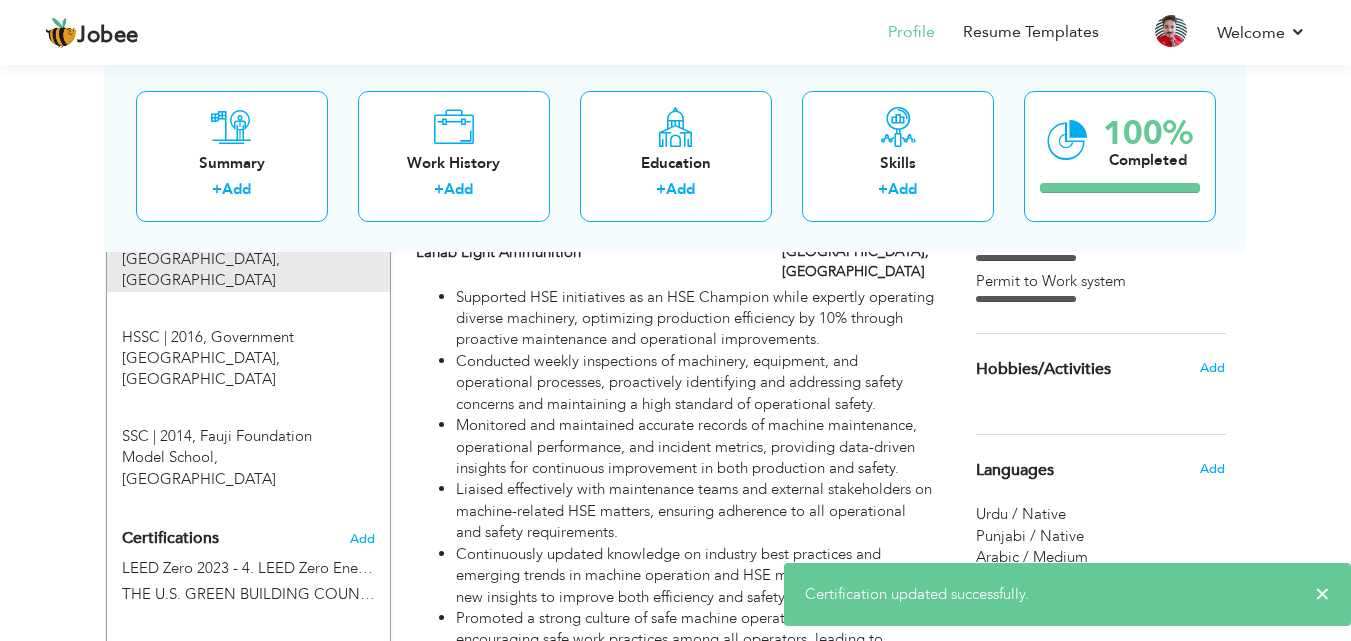 scroll, scrollTop: 1100, scrollLeft: 0, axis: vertical 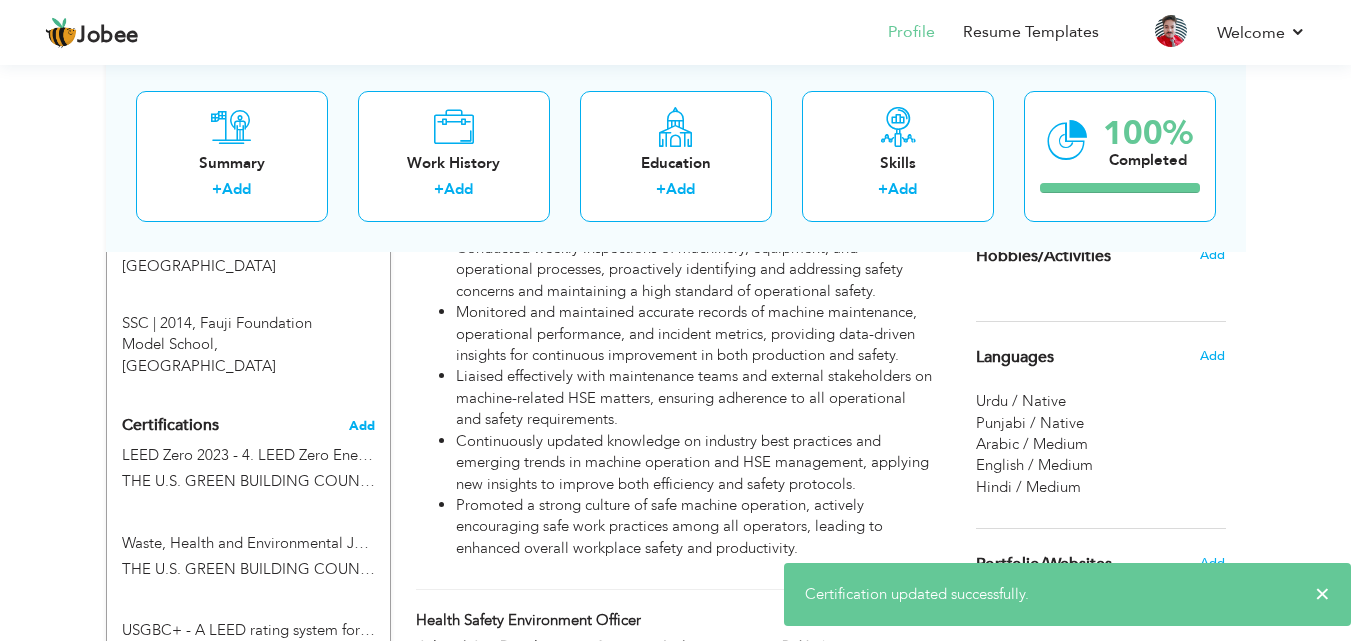 click on "Add" at bounding box center [362, 426] 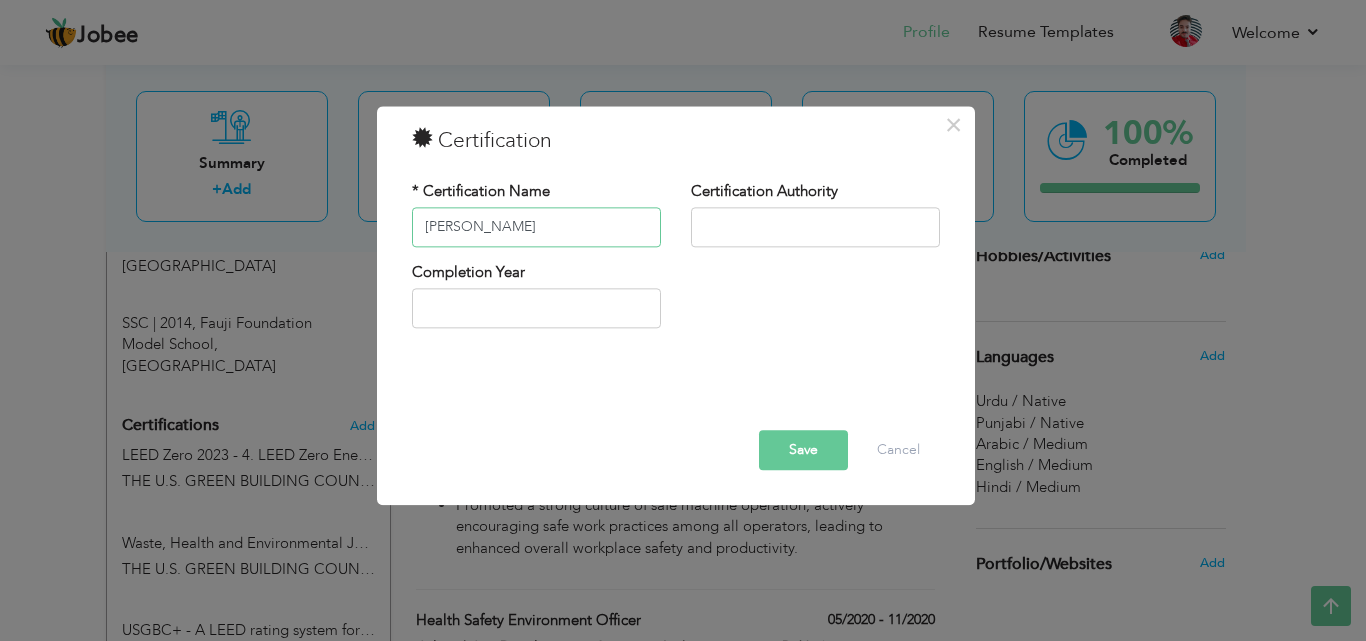 type on "J" 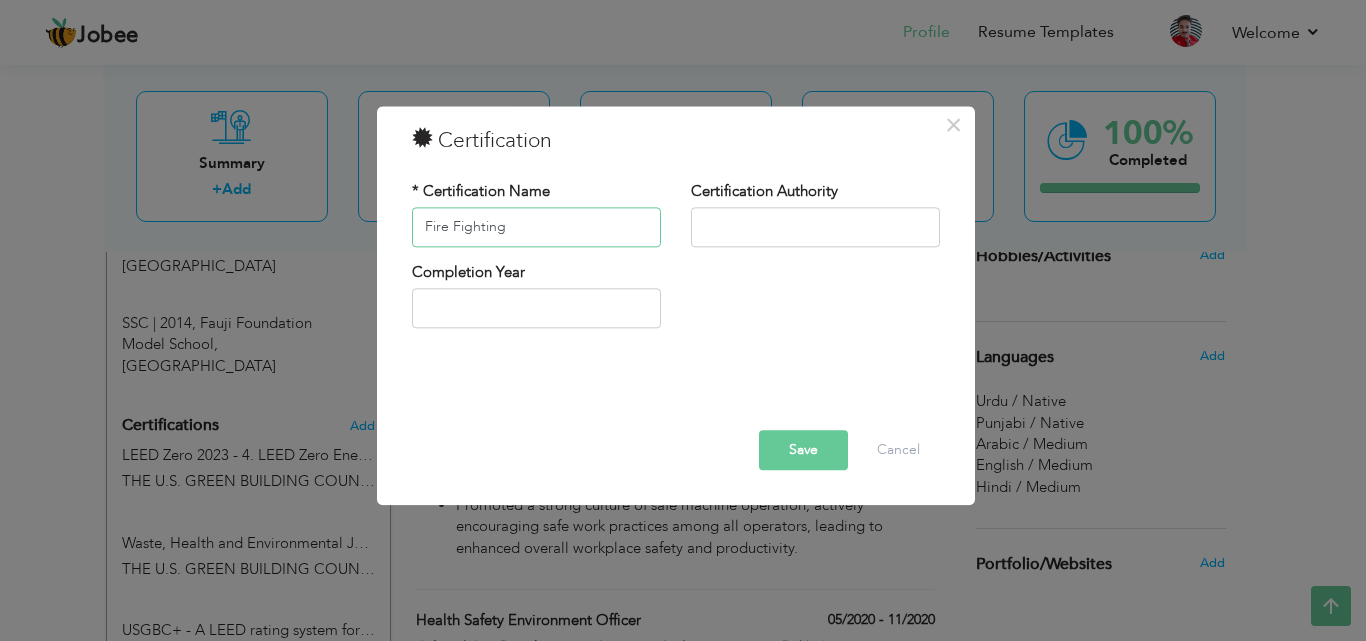 type on "Fire Fighting" 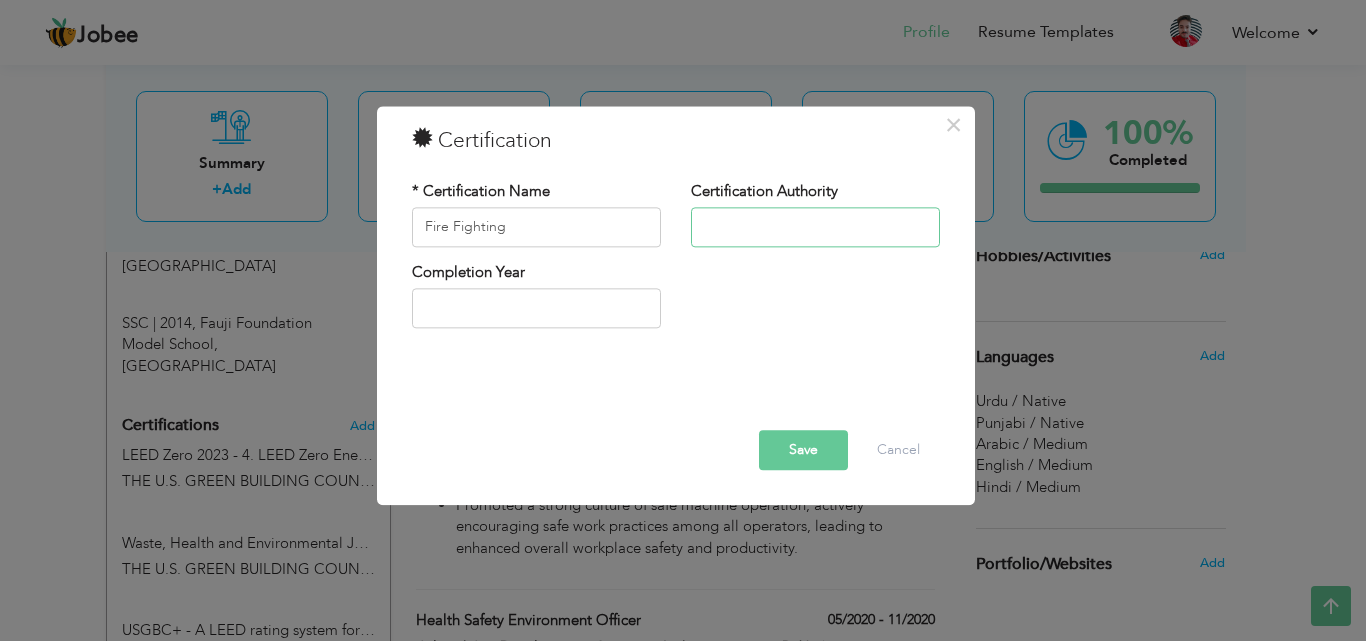 click at bounding box center (815, 227) 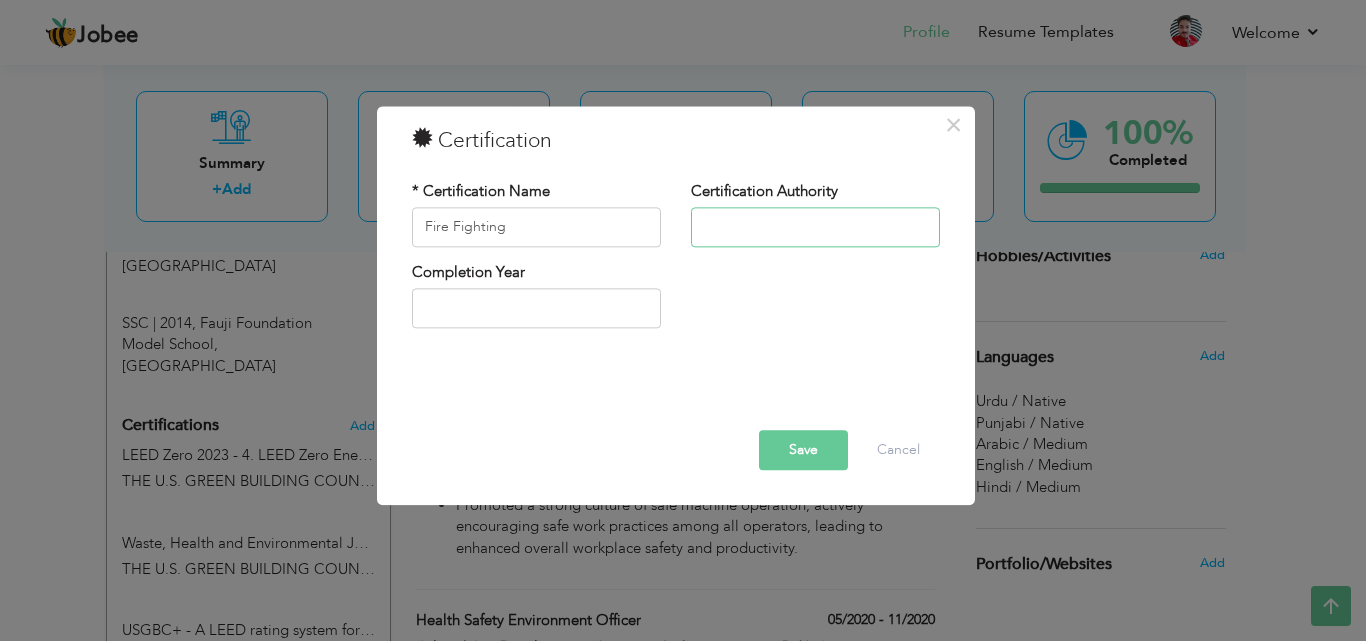 type on "Jaheziya" 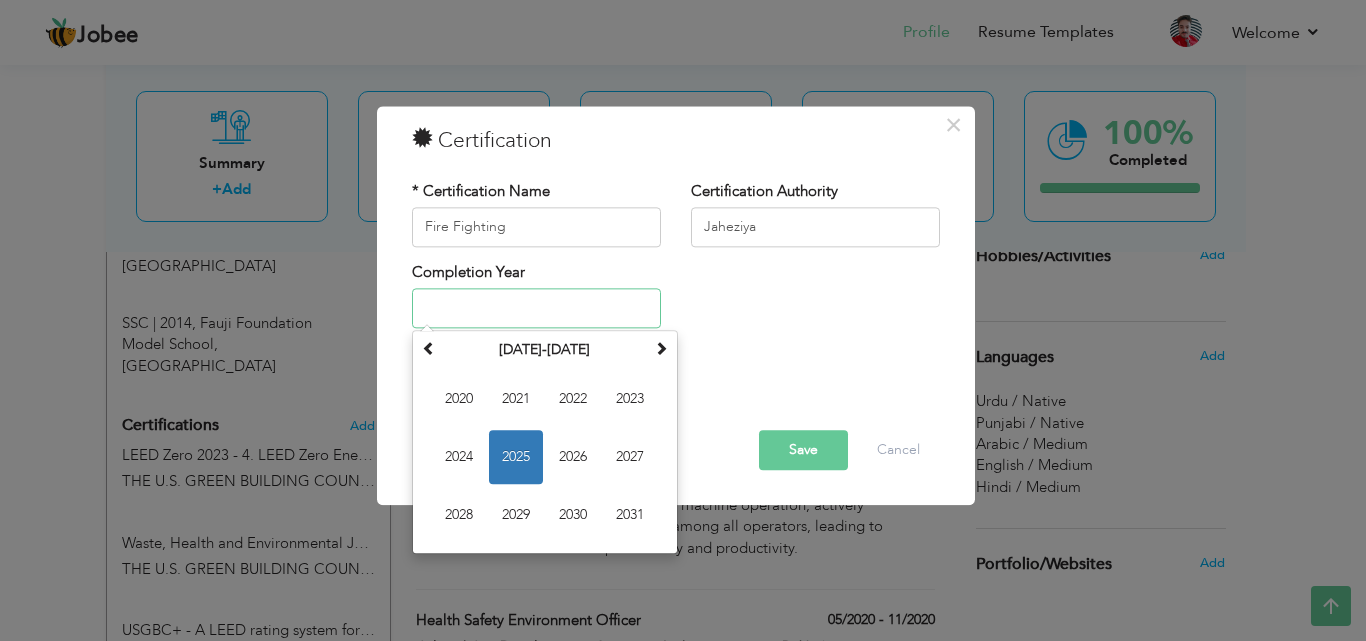 click at bounding box center (536, 309) 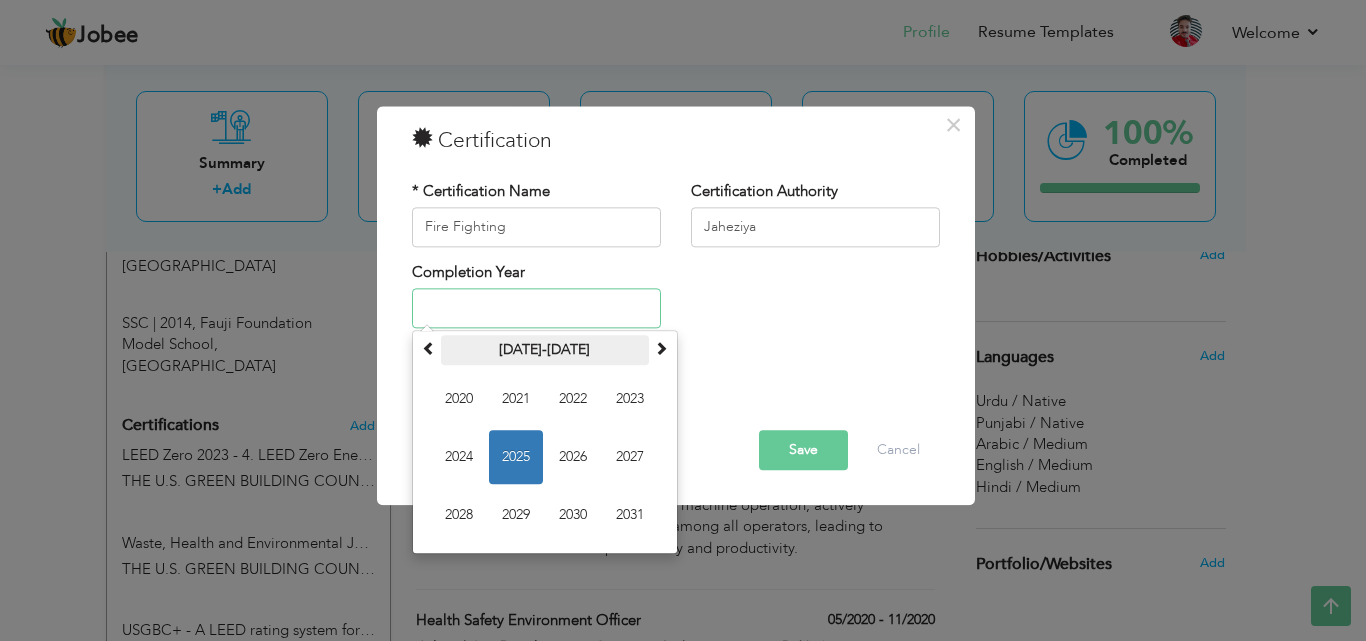 type on "2025" 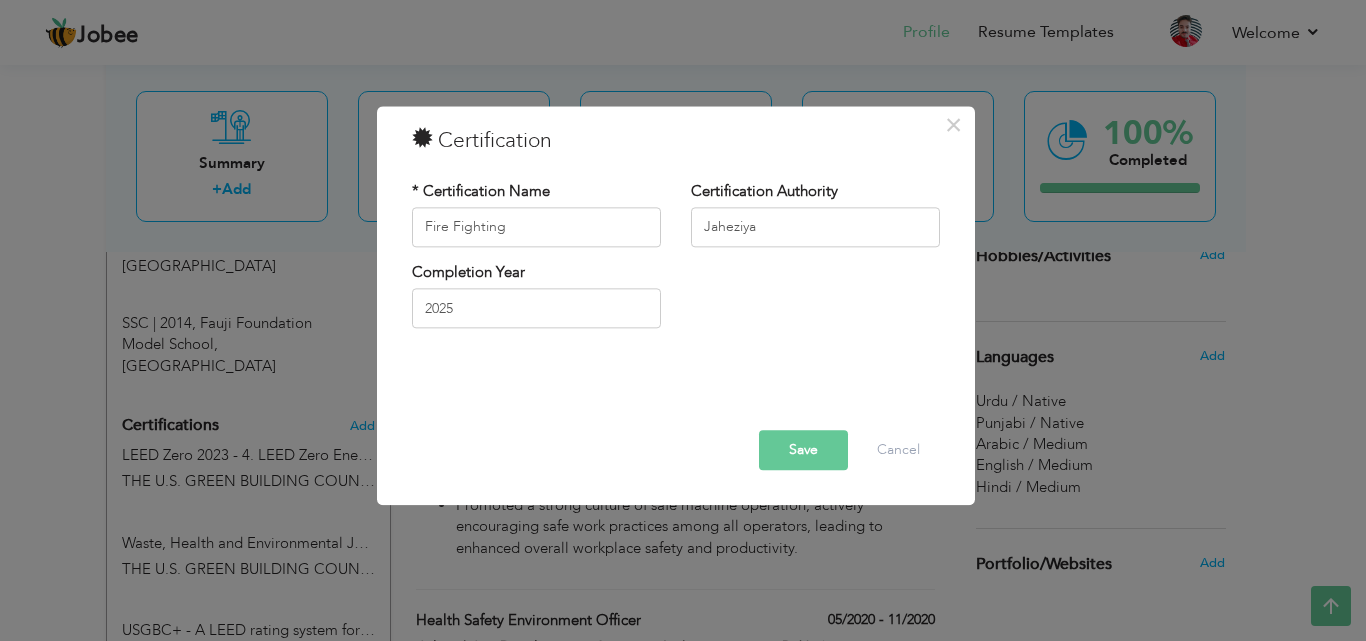 click on "Save" at bounding box center (803, 450) 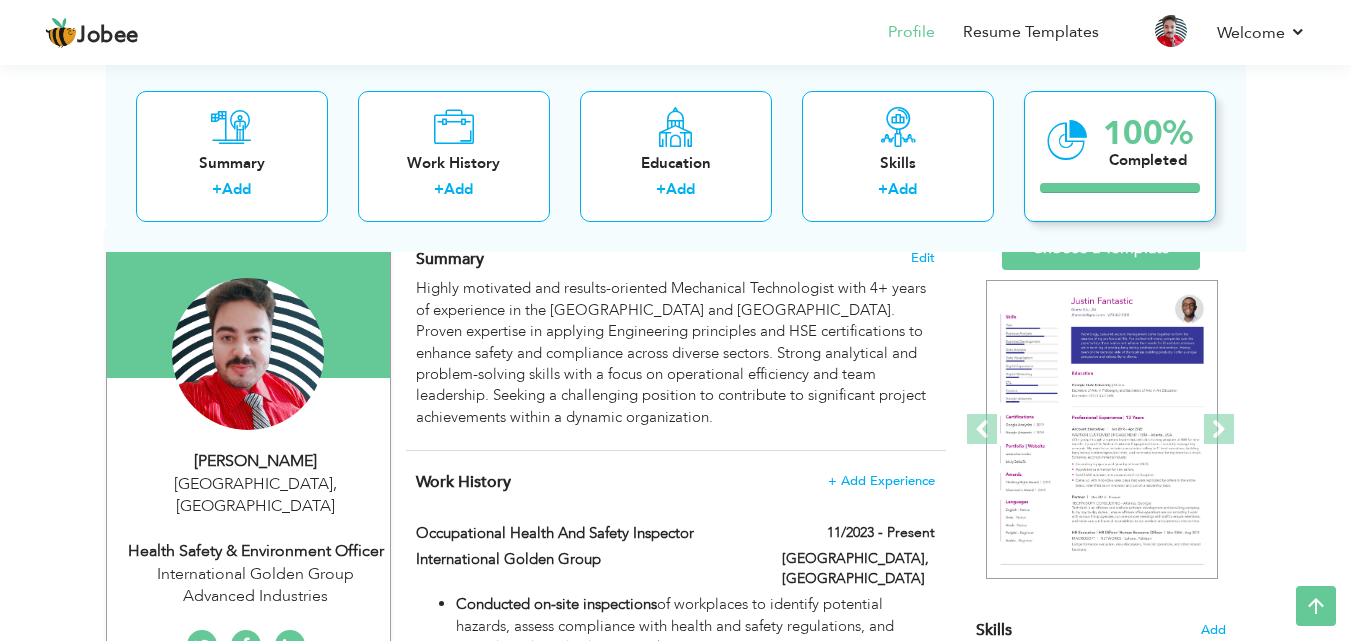 scroll, scrollTop: 0, scrollLeft: 0, axis: both 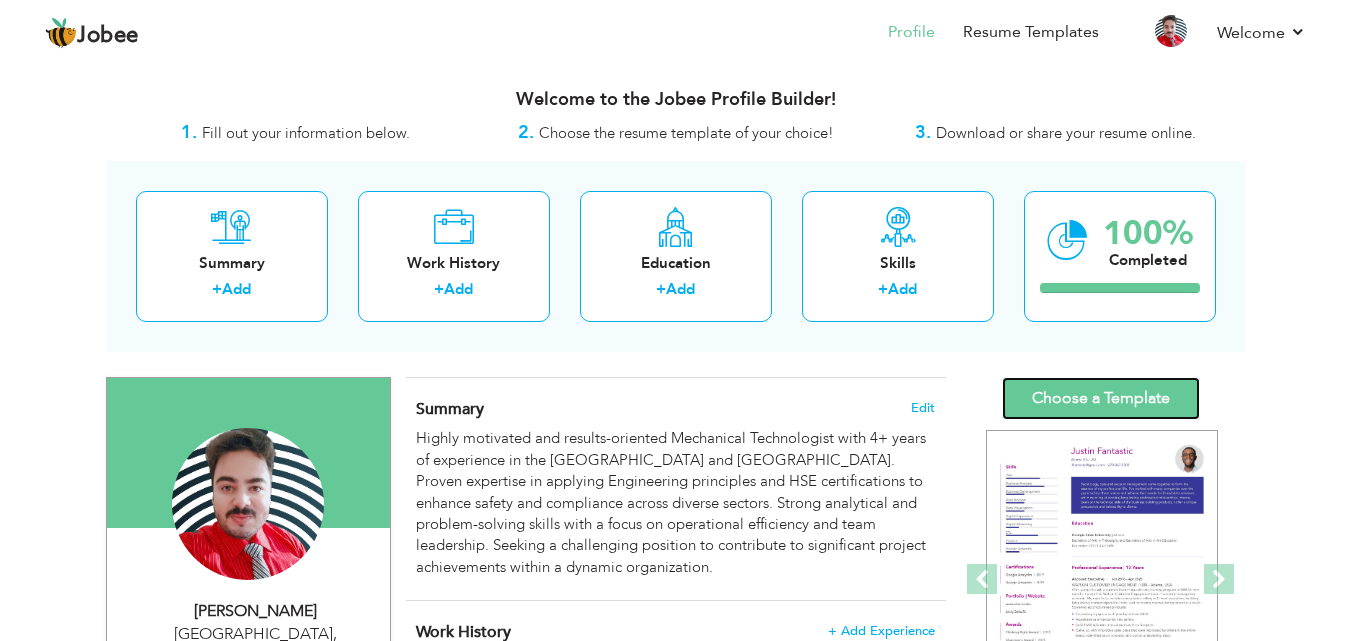 click on "Choose a Template" at bounding box center (1101, 398) 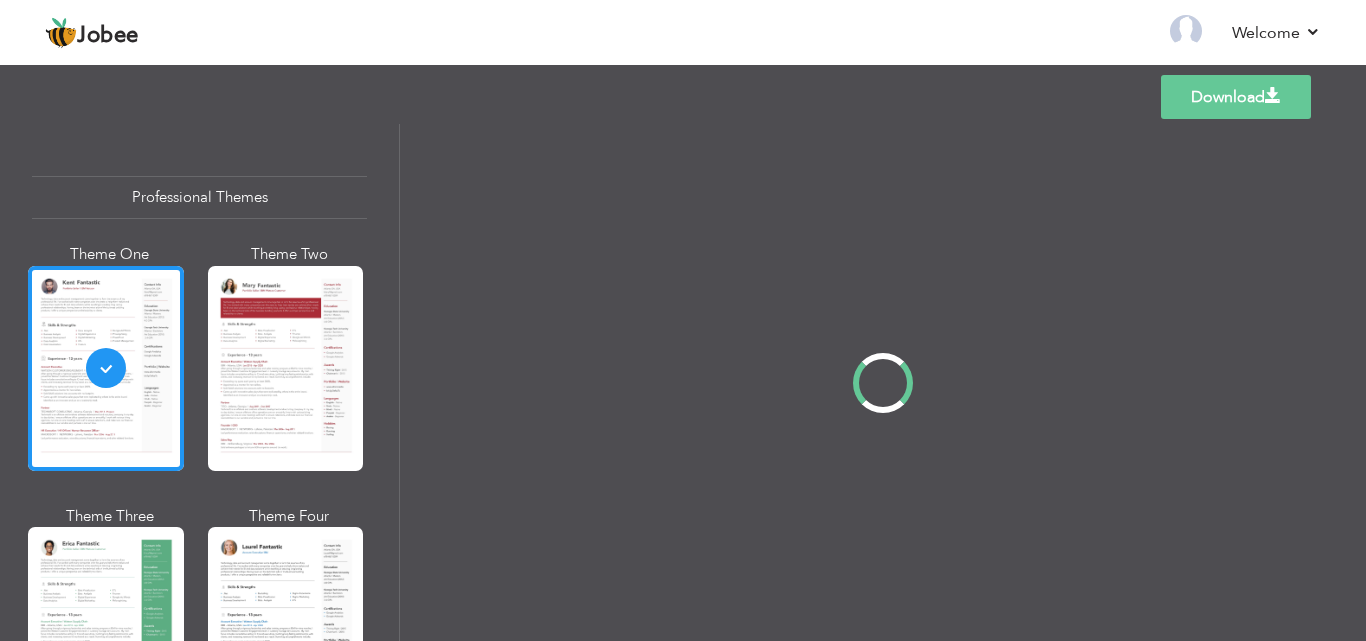 scroll, scrollTop: 0, scrollLeft: 0, axis: both 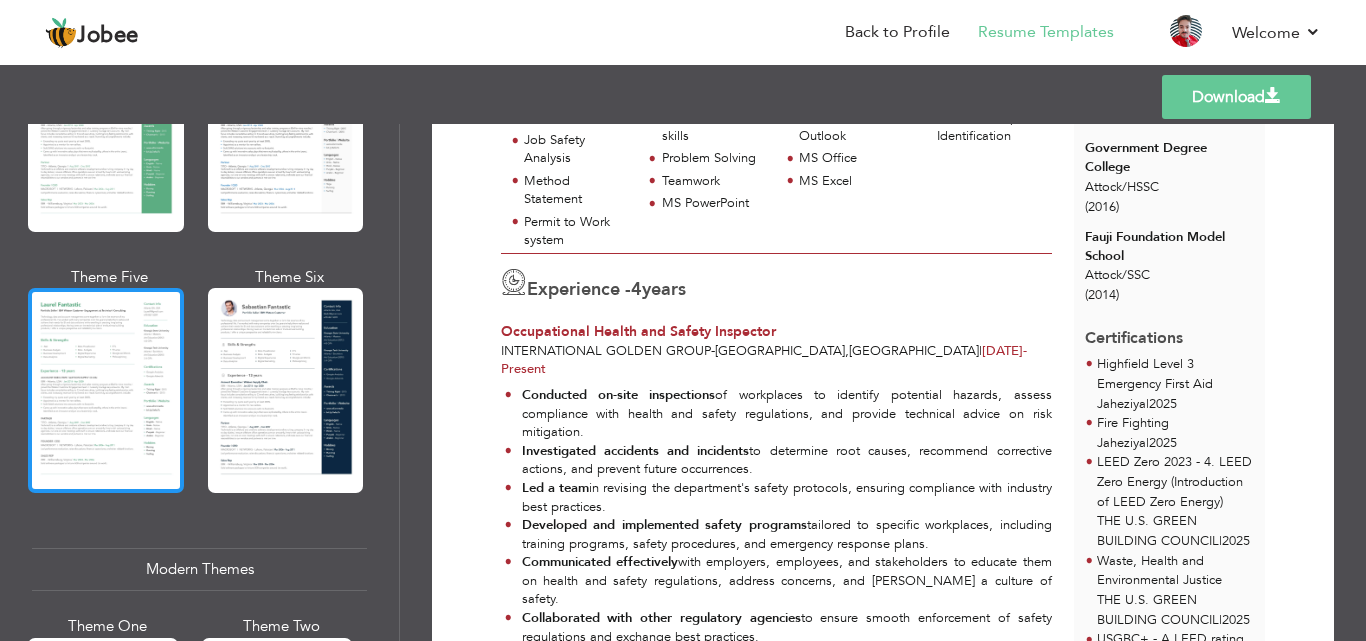 click at bounding box center (106, 390) 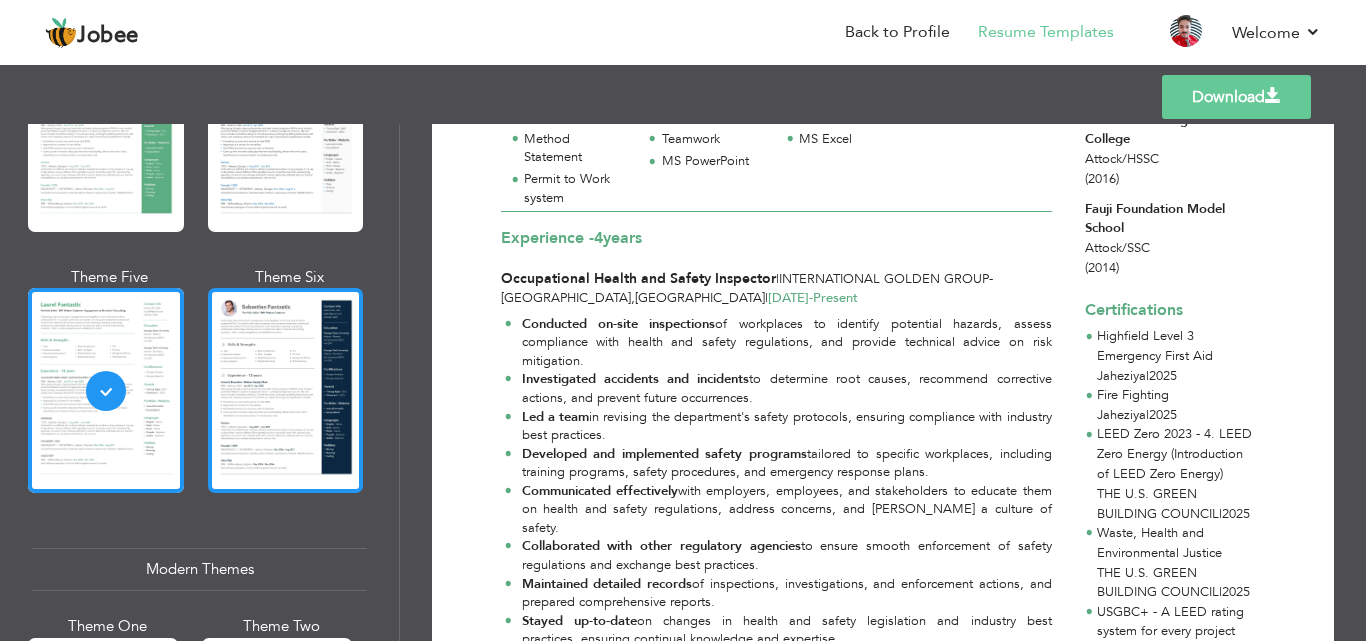 scroll, scrollTop: 400, scrollLeft: 0, axis: vertical 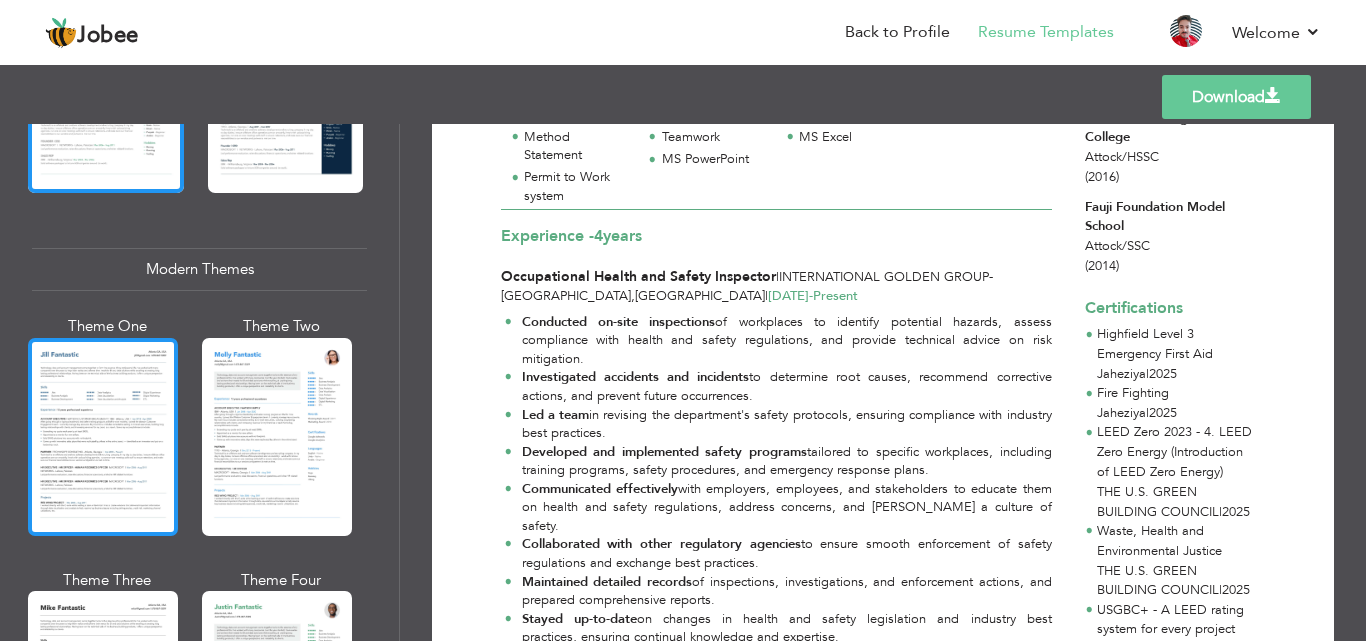 click at bounding box center (103, 437) 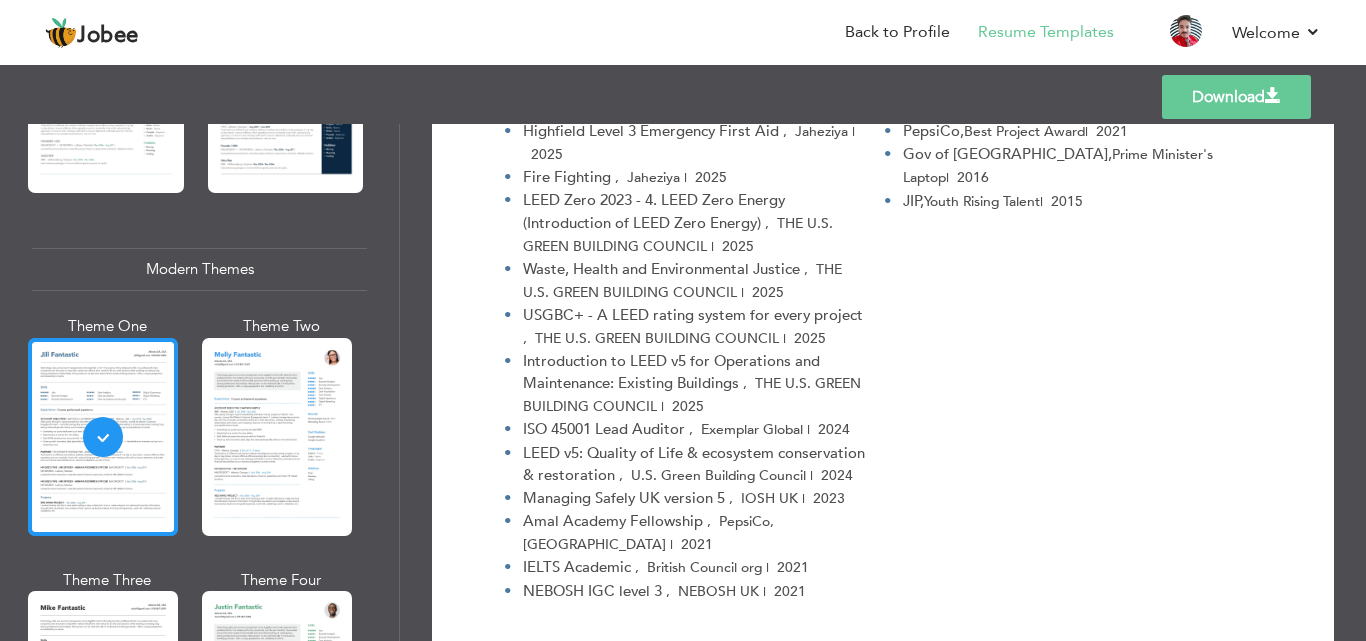 scroll, scrollTop: 2411, scrollLeft: 0, axis: vertical 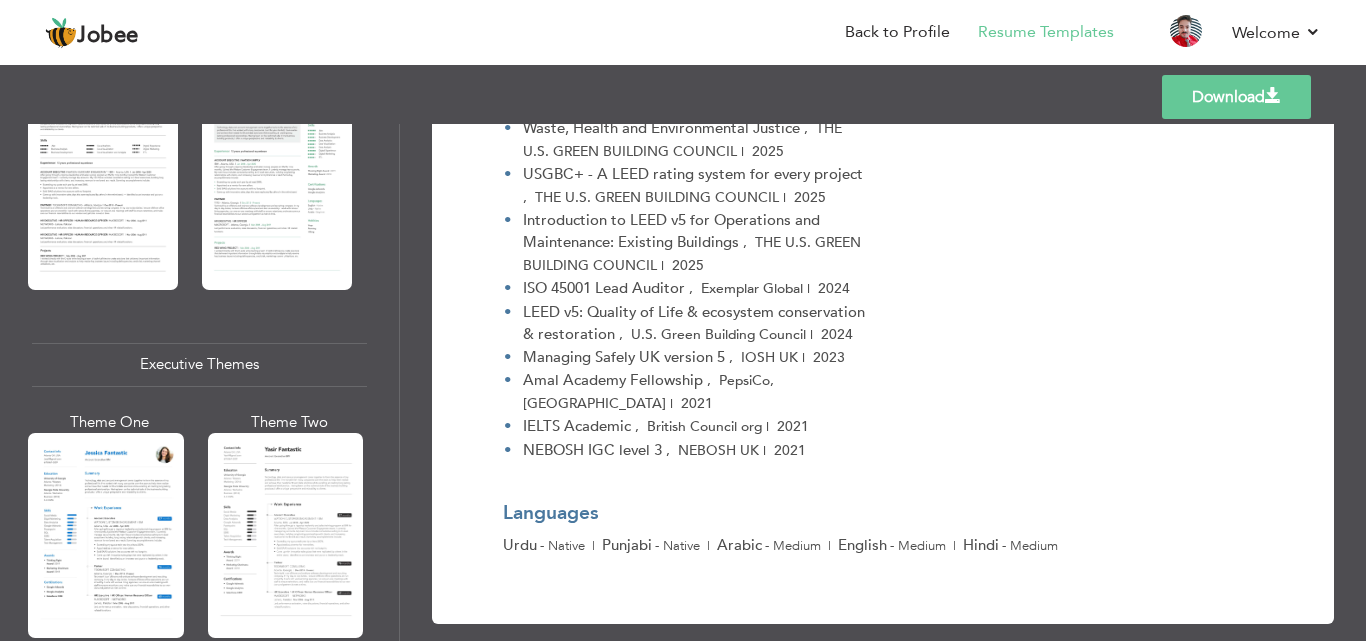 click on "Download" at bounding box center (1236, 97) 